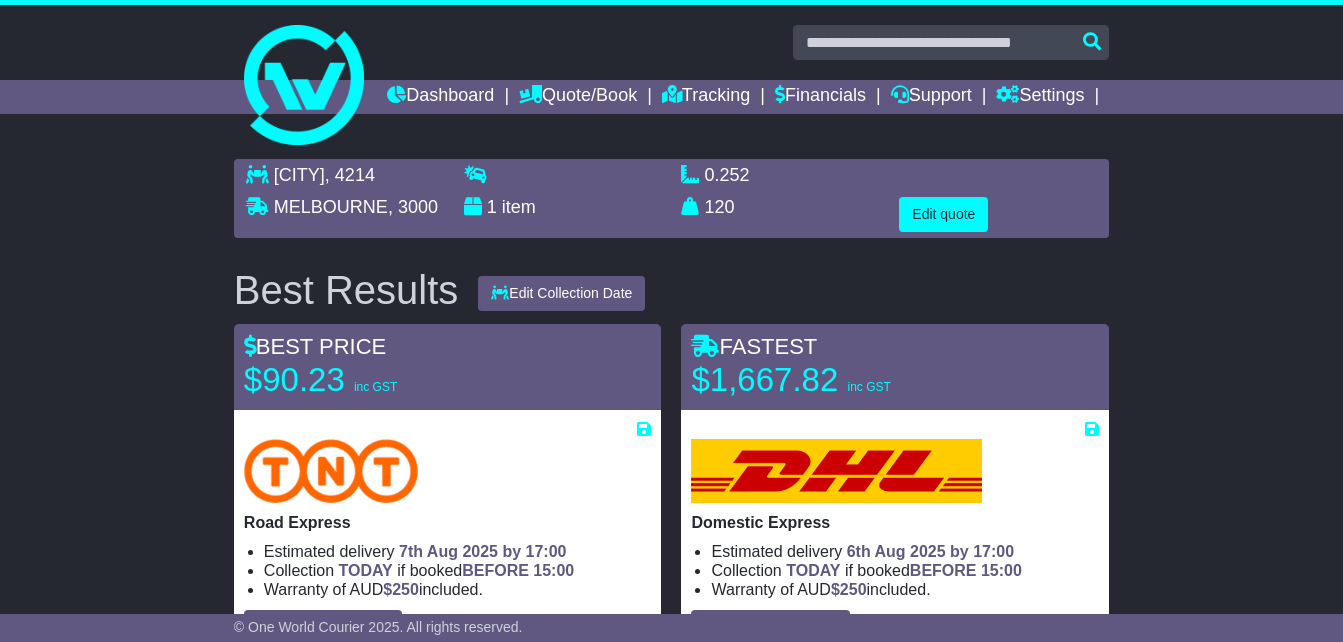 scroll, scrollTop: 0, scrollLeft: 0, axis: both 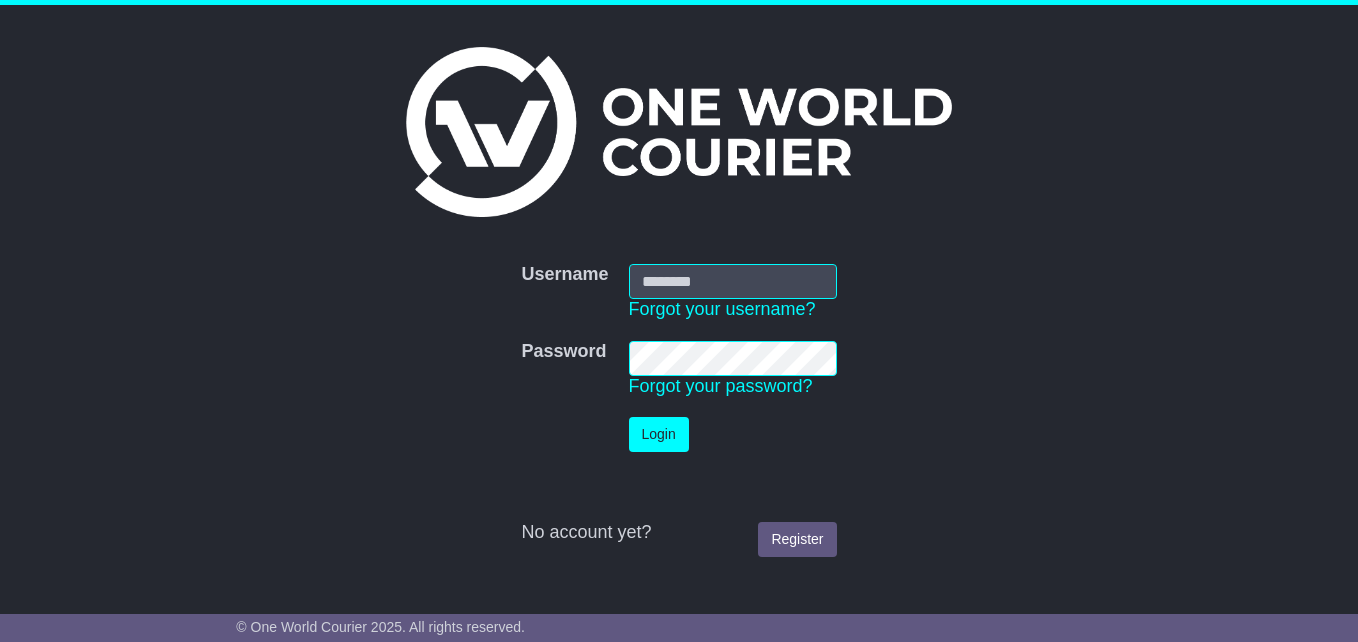 type on "**********" 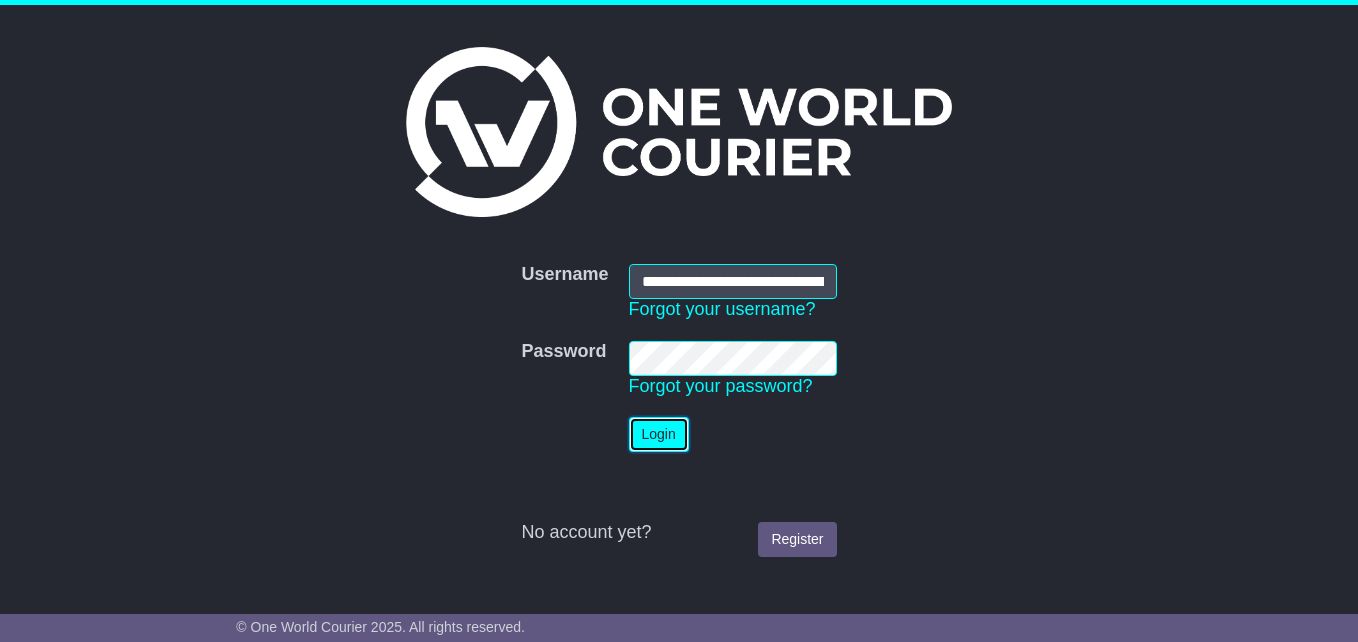 click on "Login" at bounding box center [659, 434] 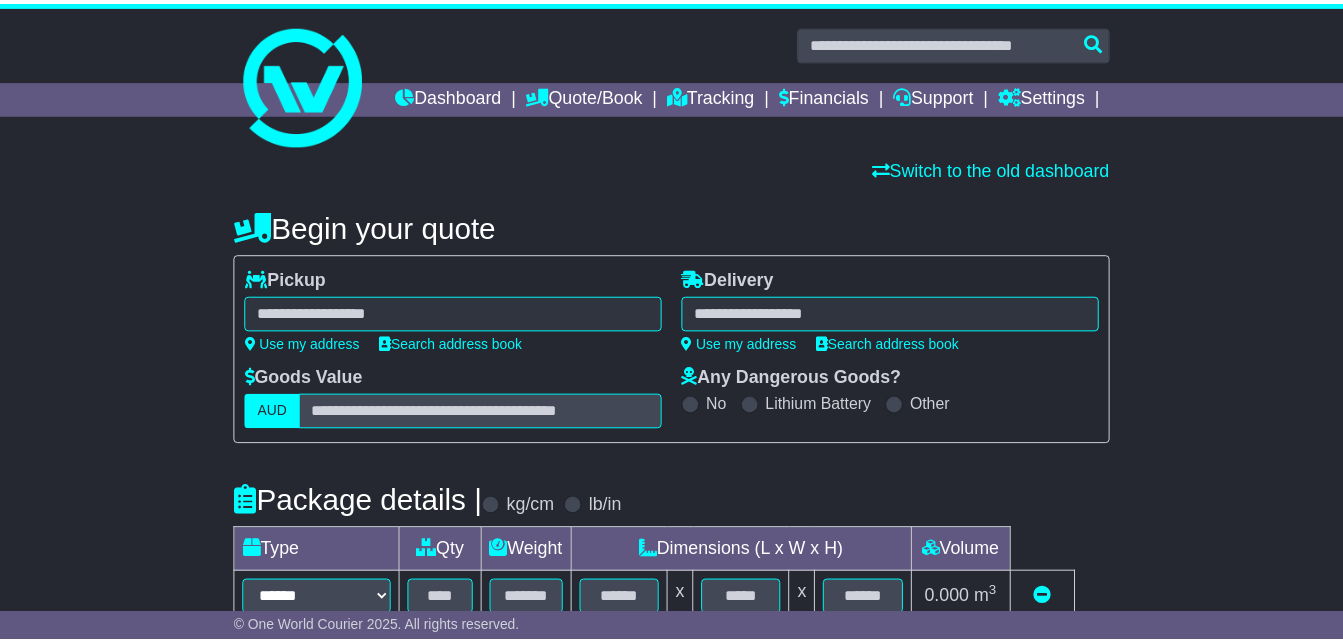 scroll, scrollTop: 0, scrollLeft: 0, axis: both 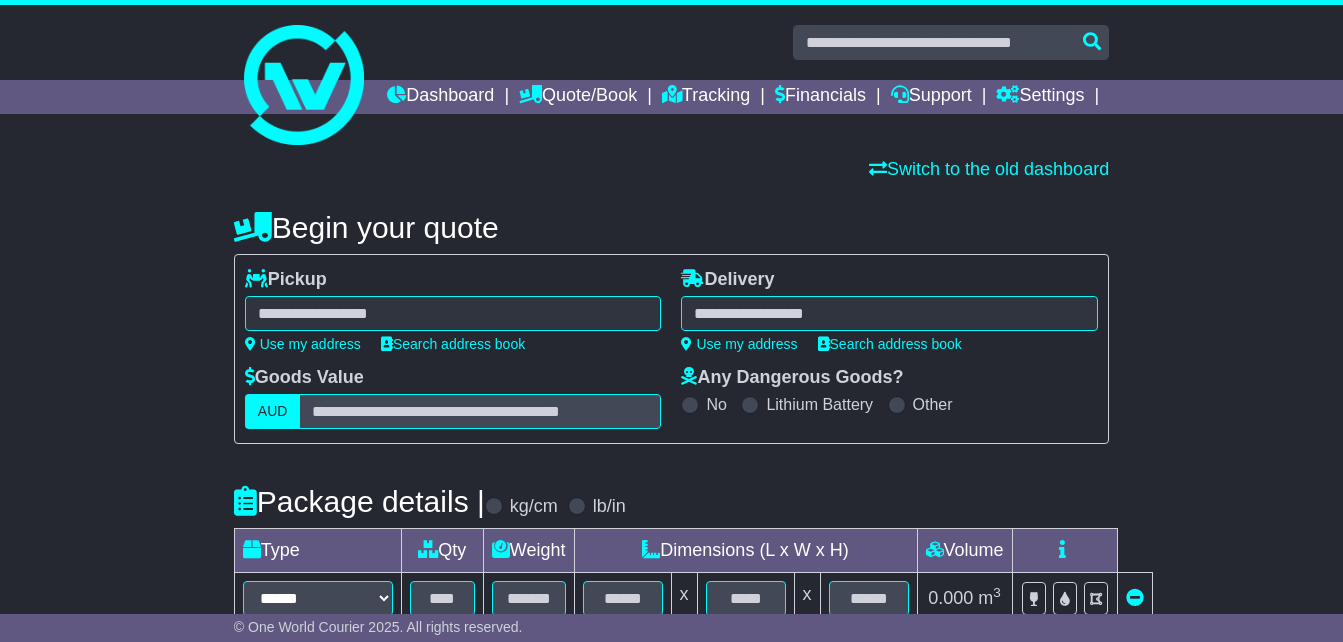 click at bounding box center [453, 313] 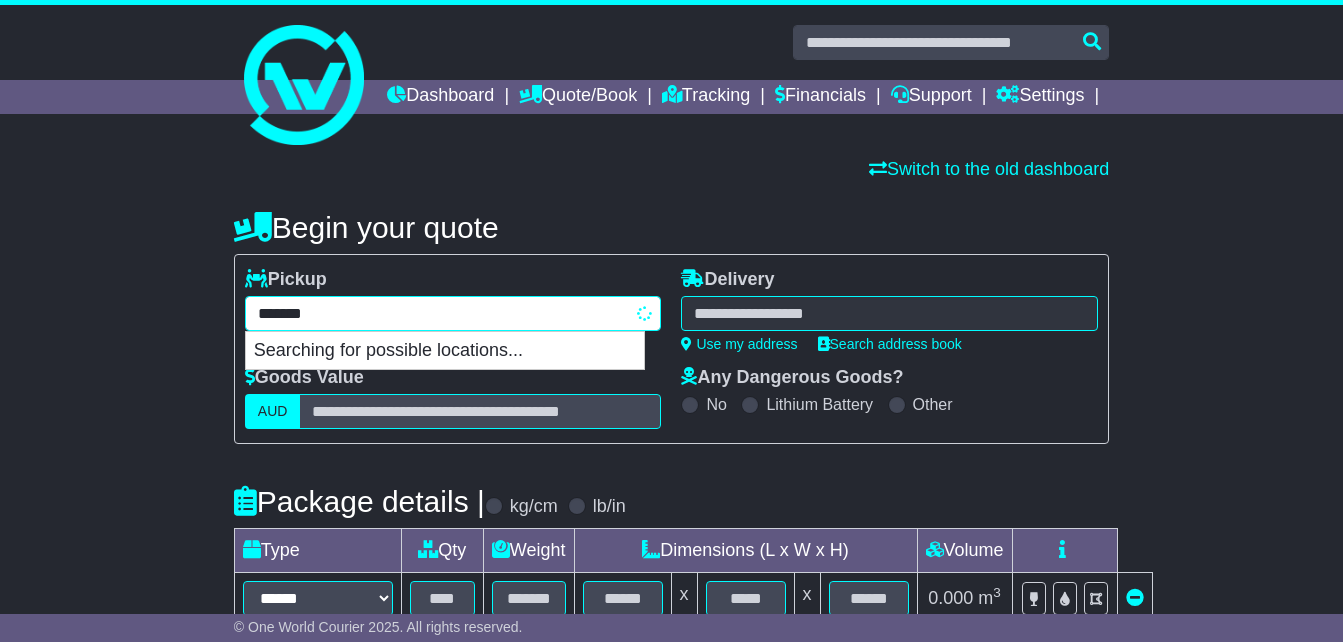 type on "********" 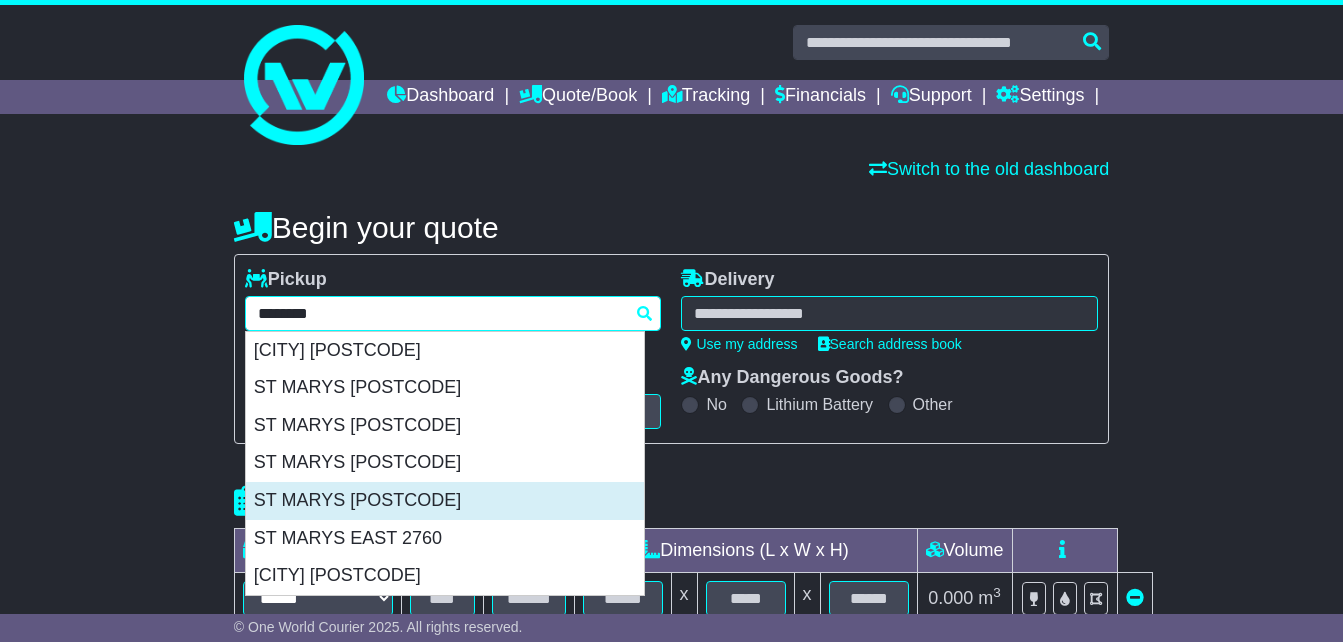click on "ST MARYS [POSTCODE]" at bounding box center (445, 501) 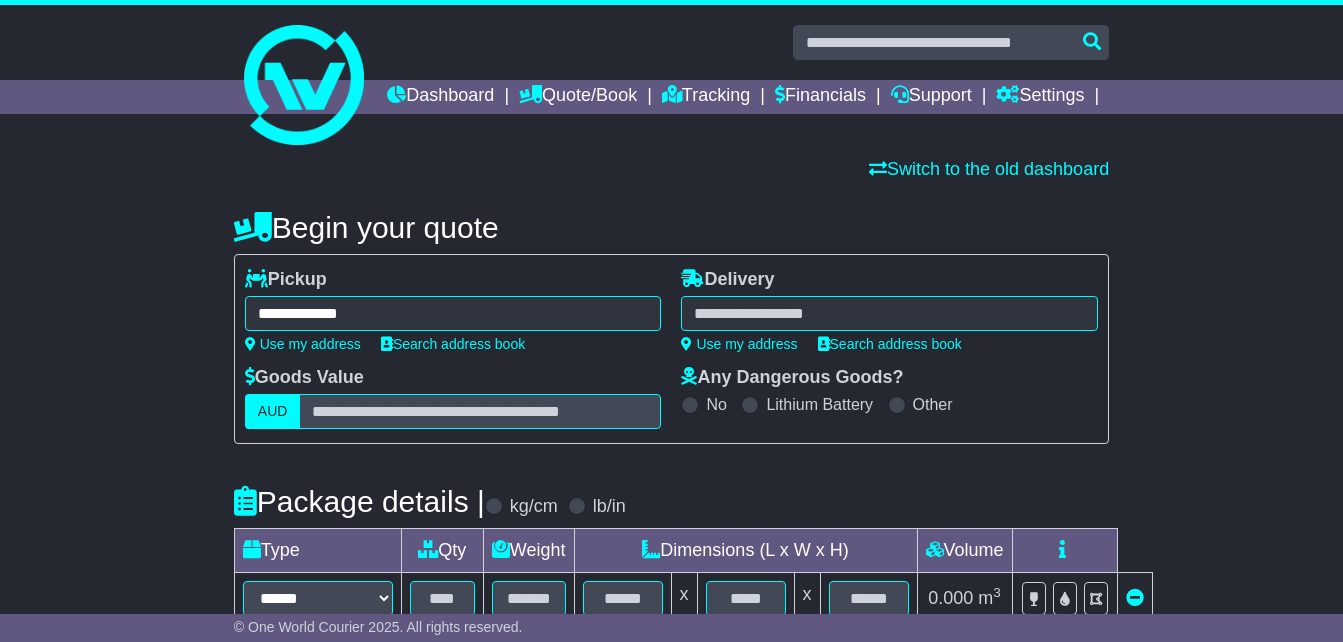 type on "**********" 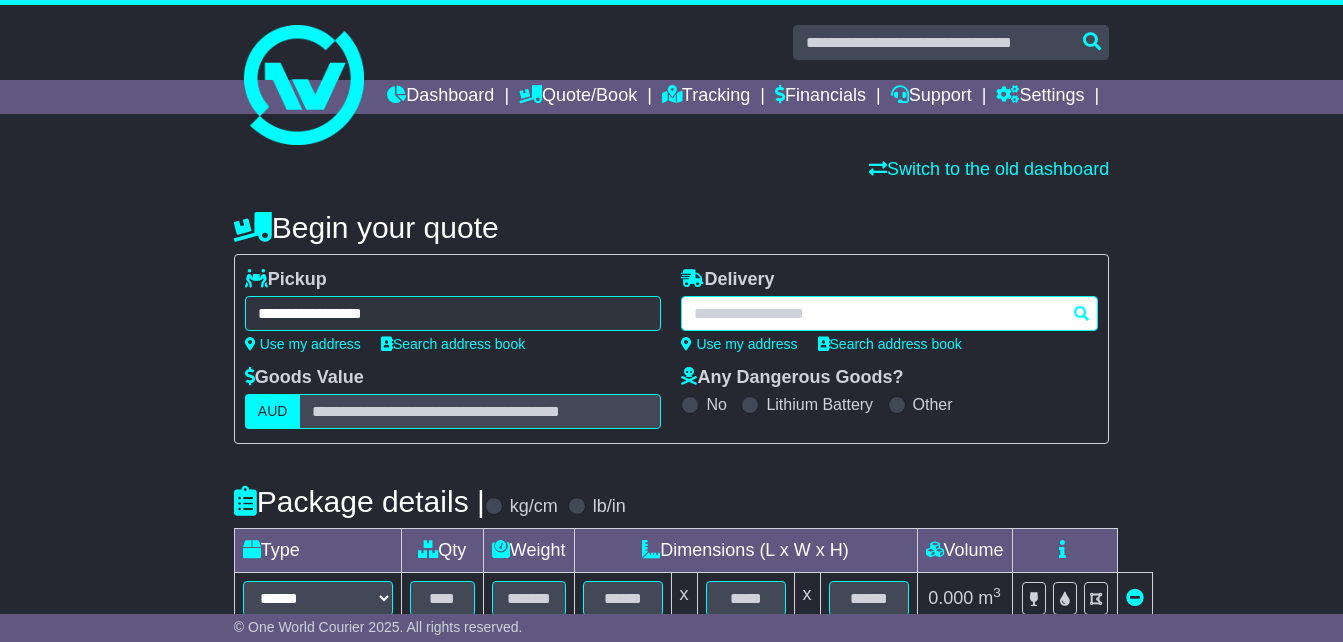 click at bounding box center [889, 313] 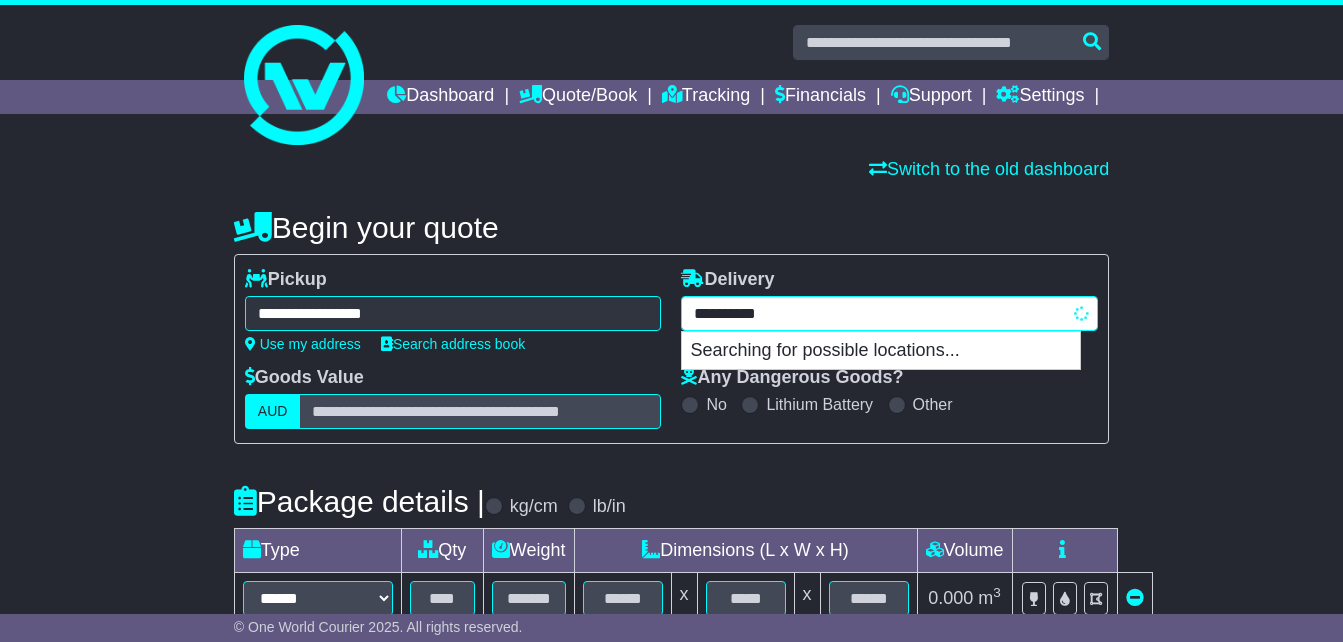 type on "**********" 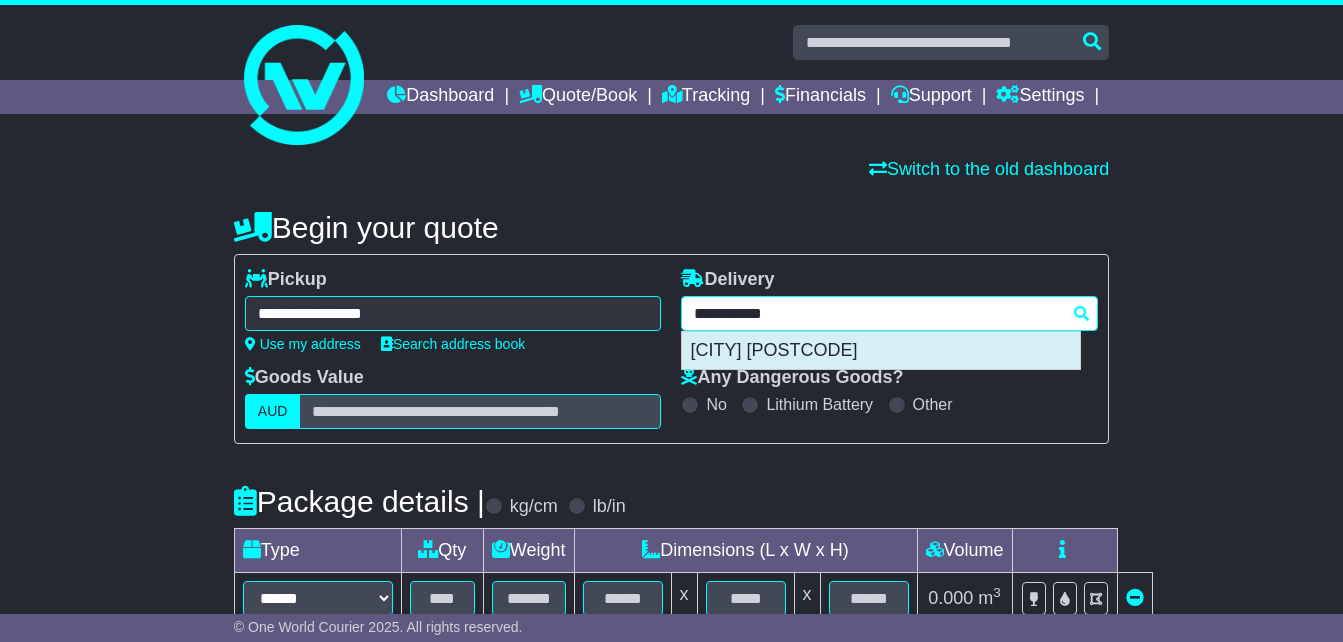 click on "[CITY] [POSTCODE]" at bounding box center (881, 351) 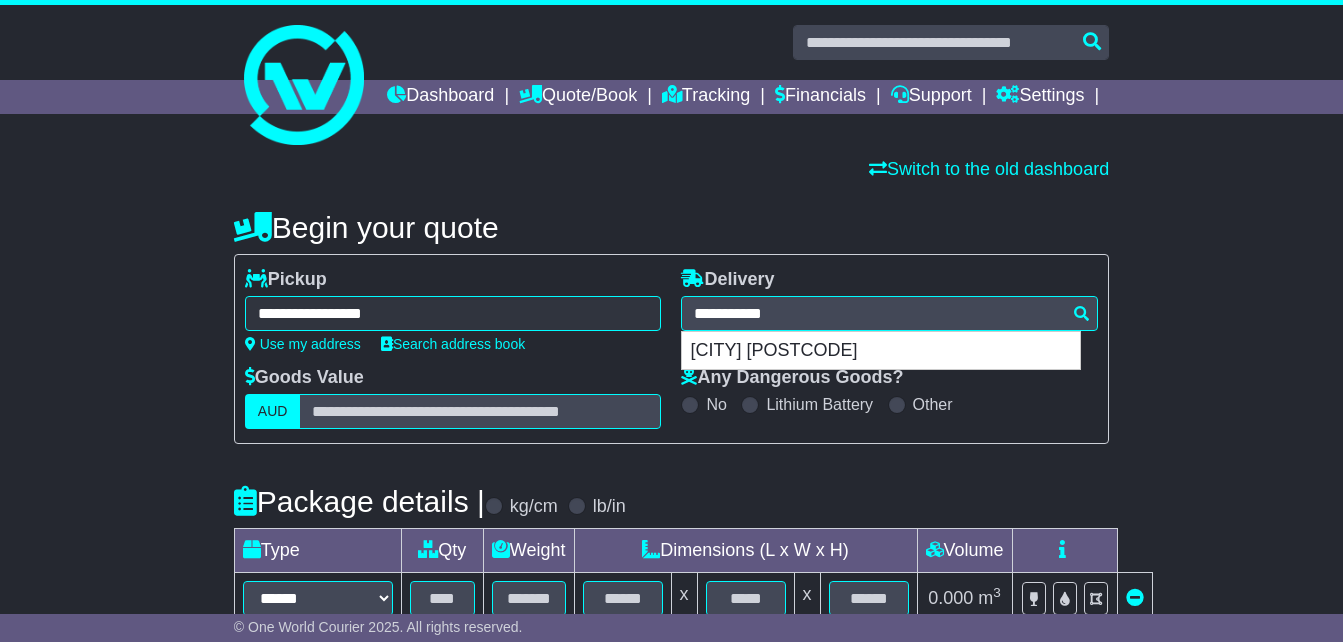 type on "**********" 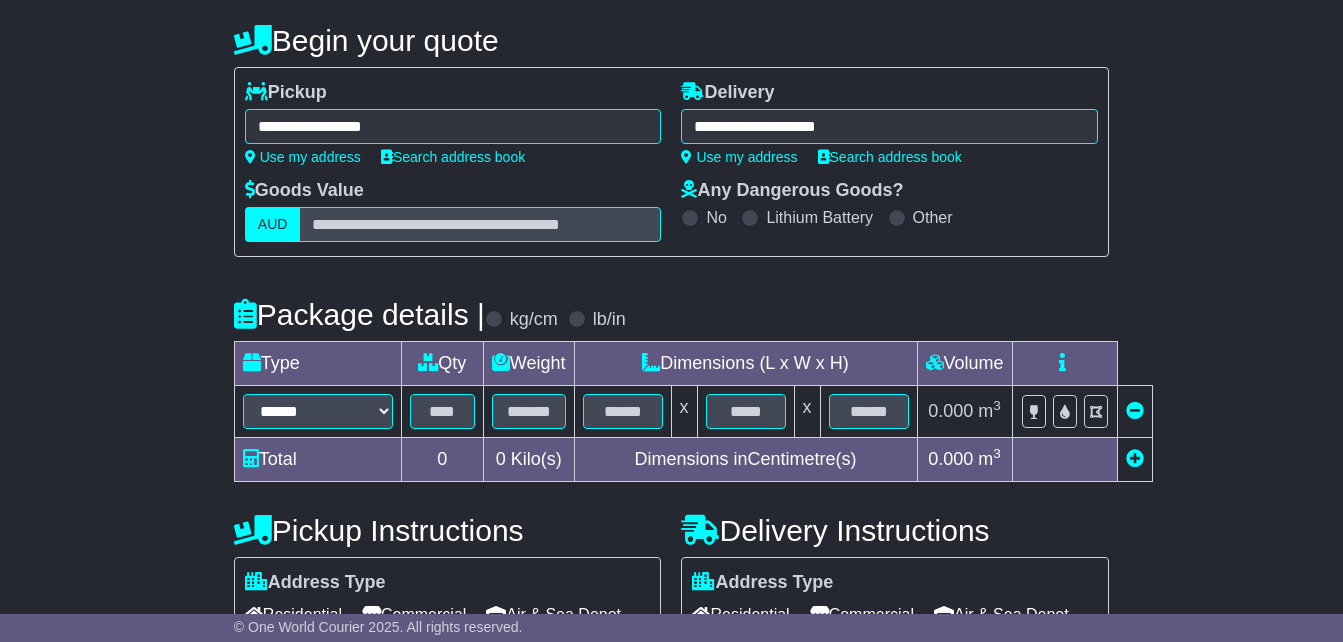 scroll, scrollTop: 300, scrollLeft: 0, axis: vertical 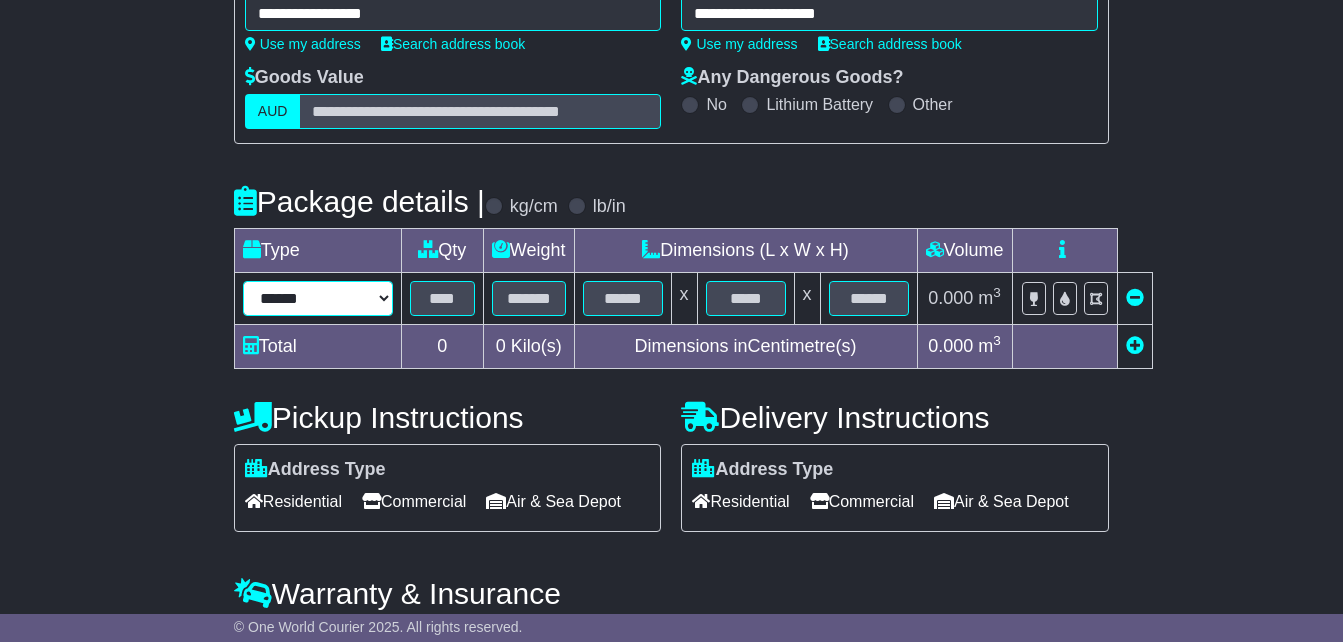 click on "**********" at bounding box center (318, 298) 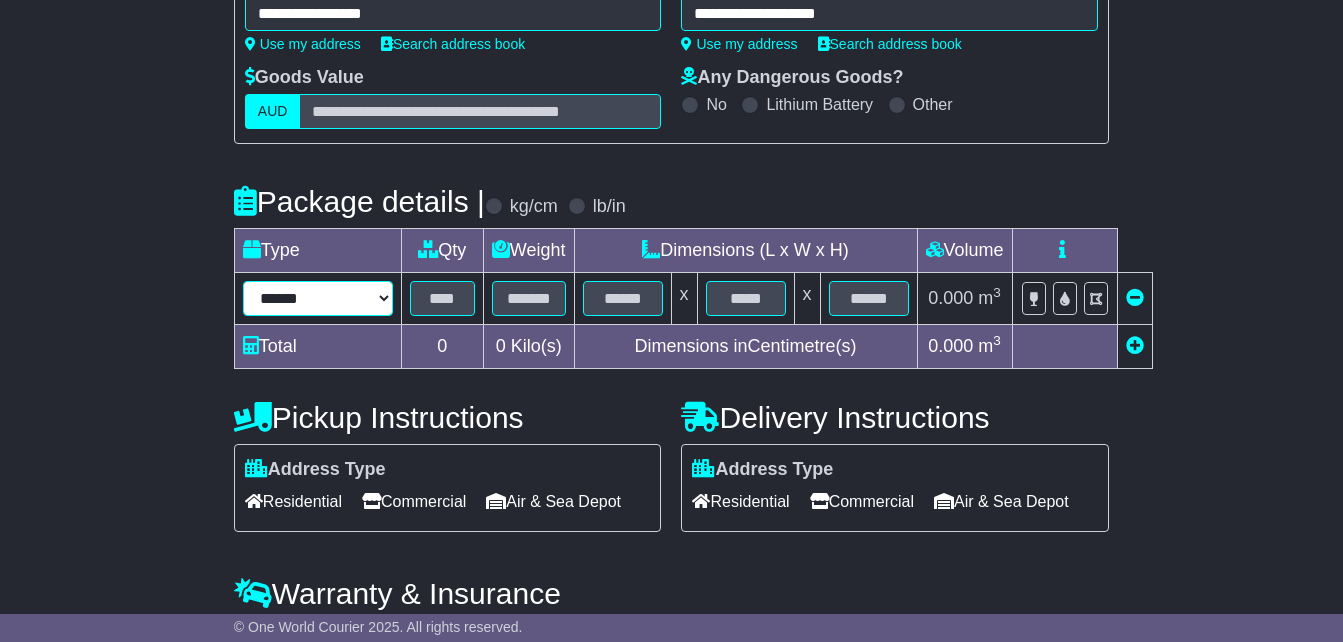 select on "*****" 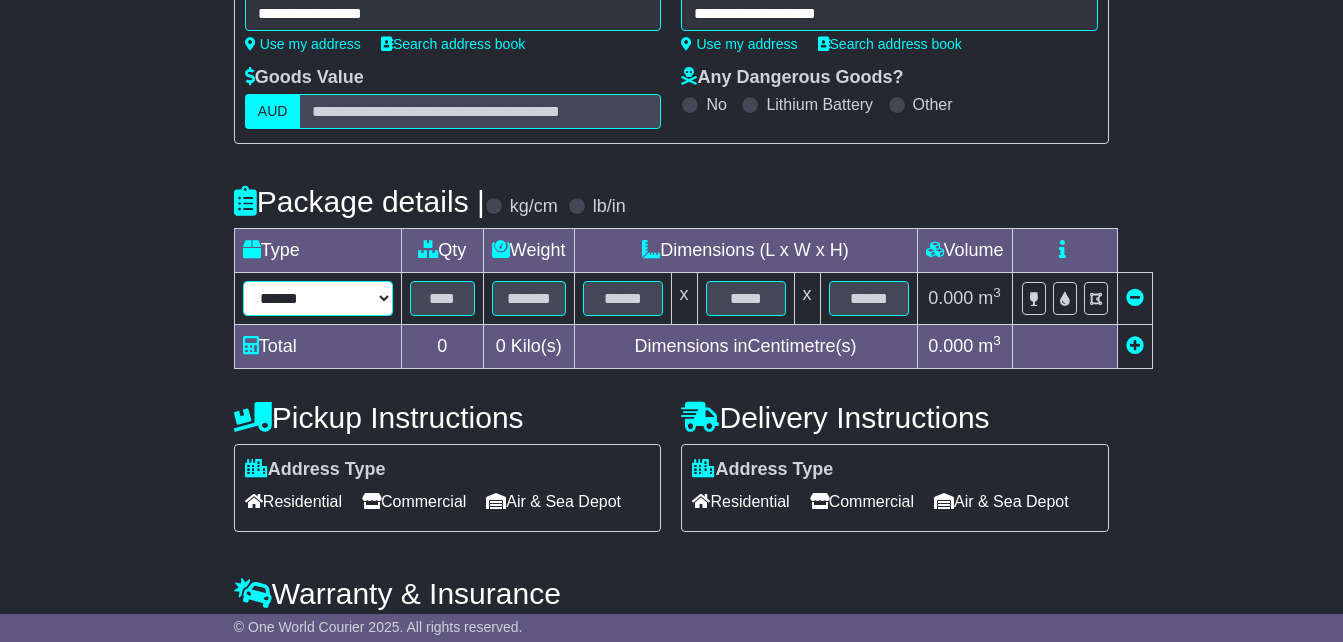 click on "**********" at bounding box center [318, 298] 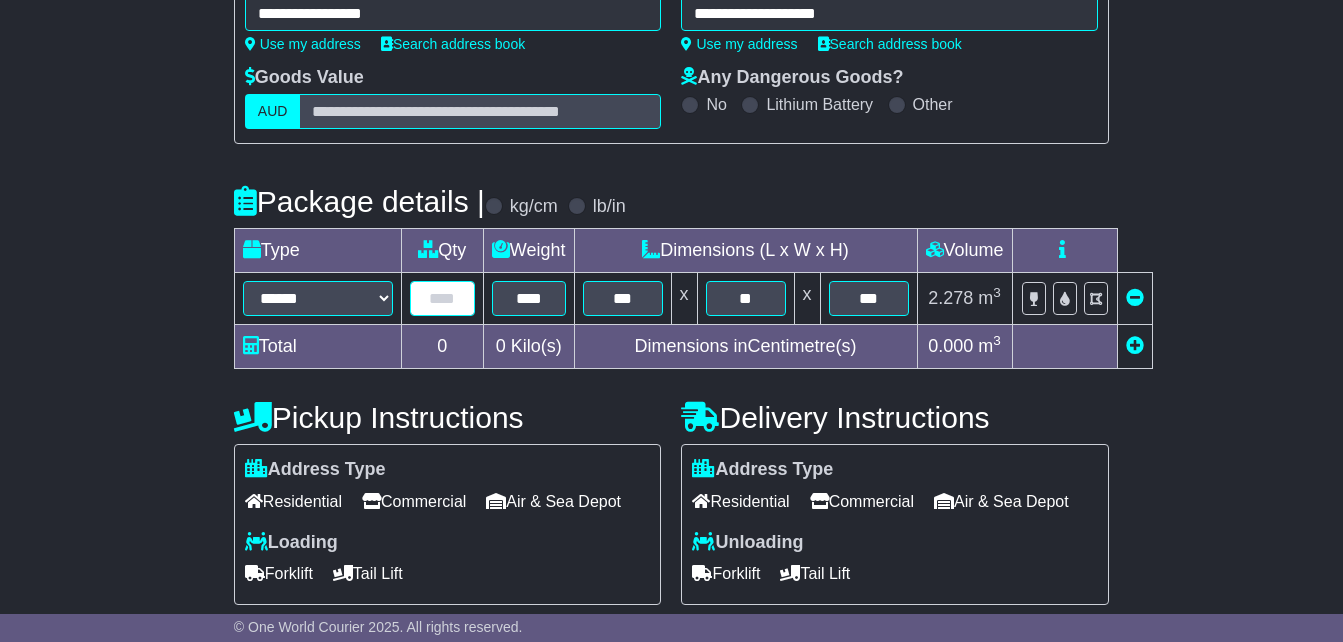 click at bounding box center [442, 298] 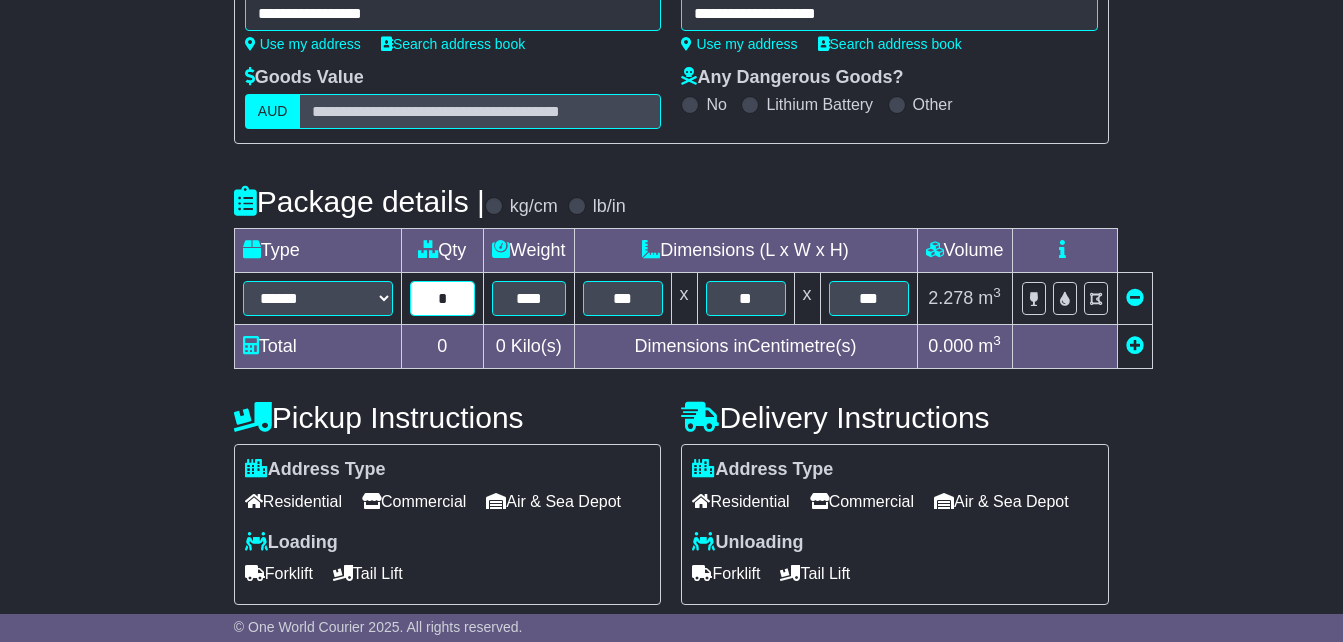 type on "*" 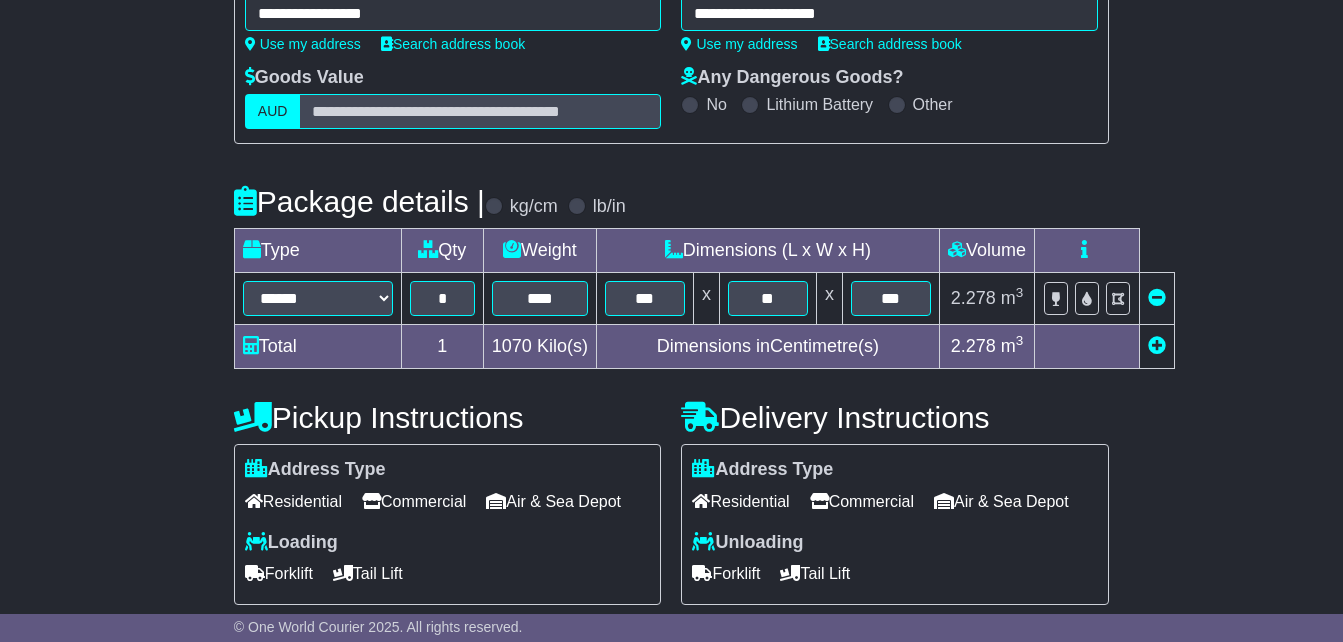 click on "Total
1
1070
Kilo(s)
Dimensions in
Centimetre(s)
2.278
m 3
ft 3" at bounding box center [704, 347] 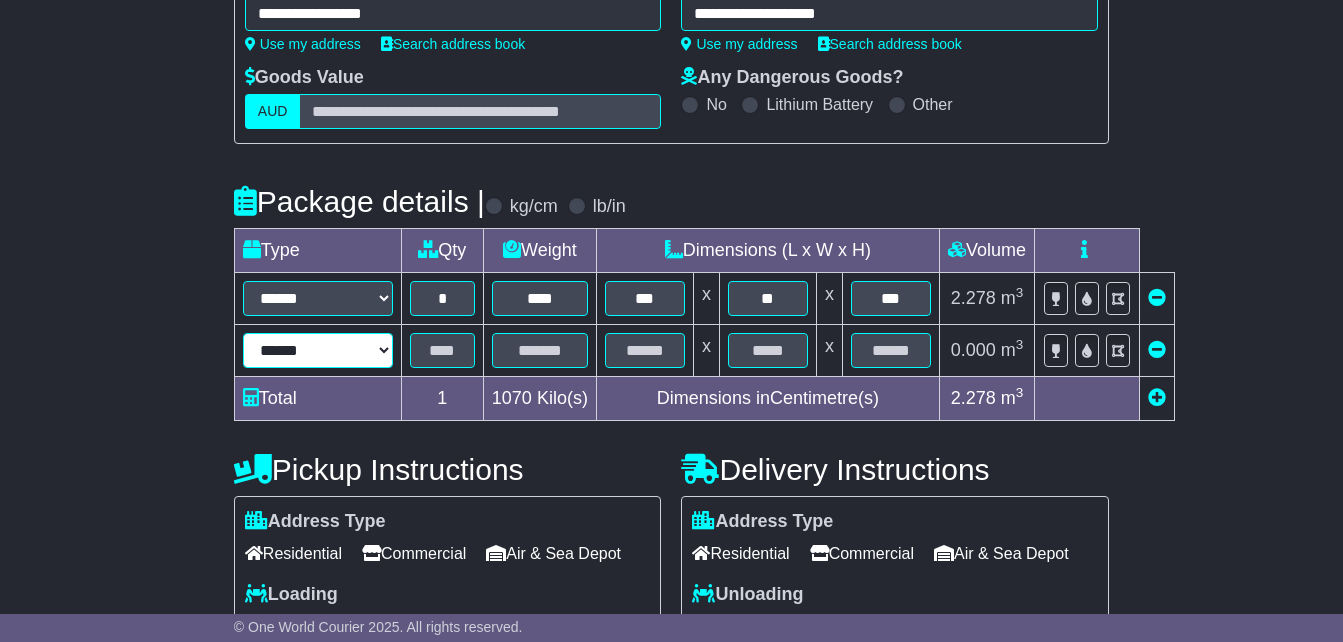 click on "**********" at bounding box center (318, 350) 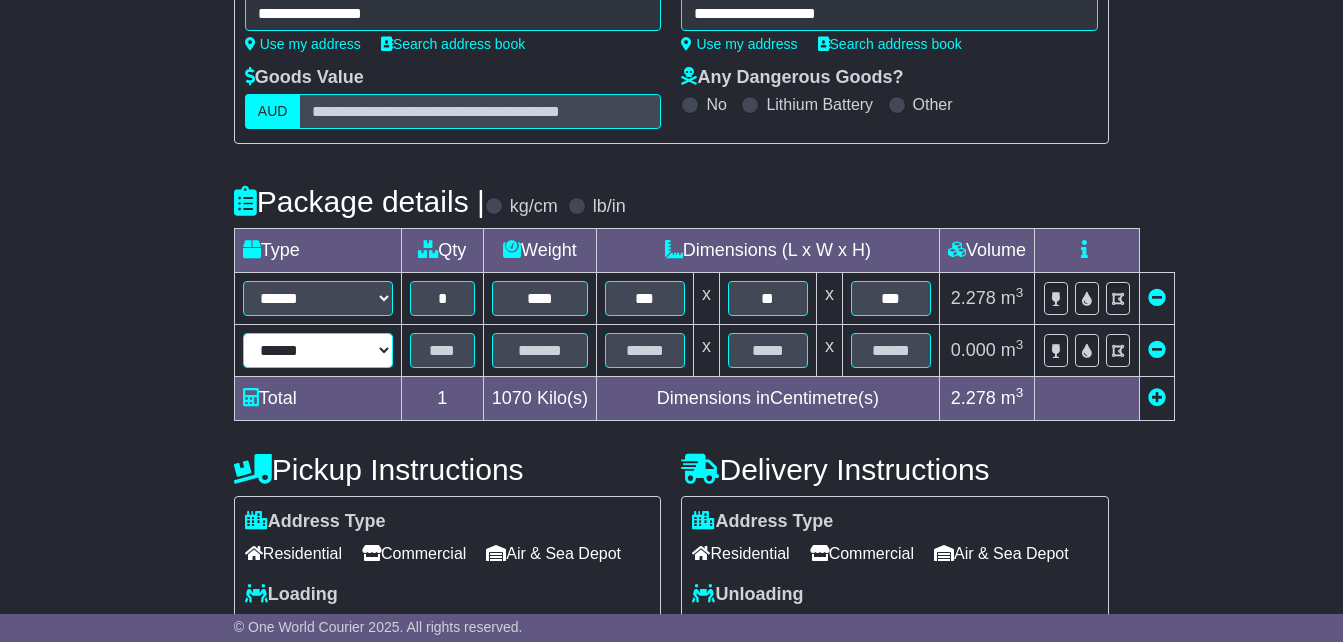 select on "*****" 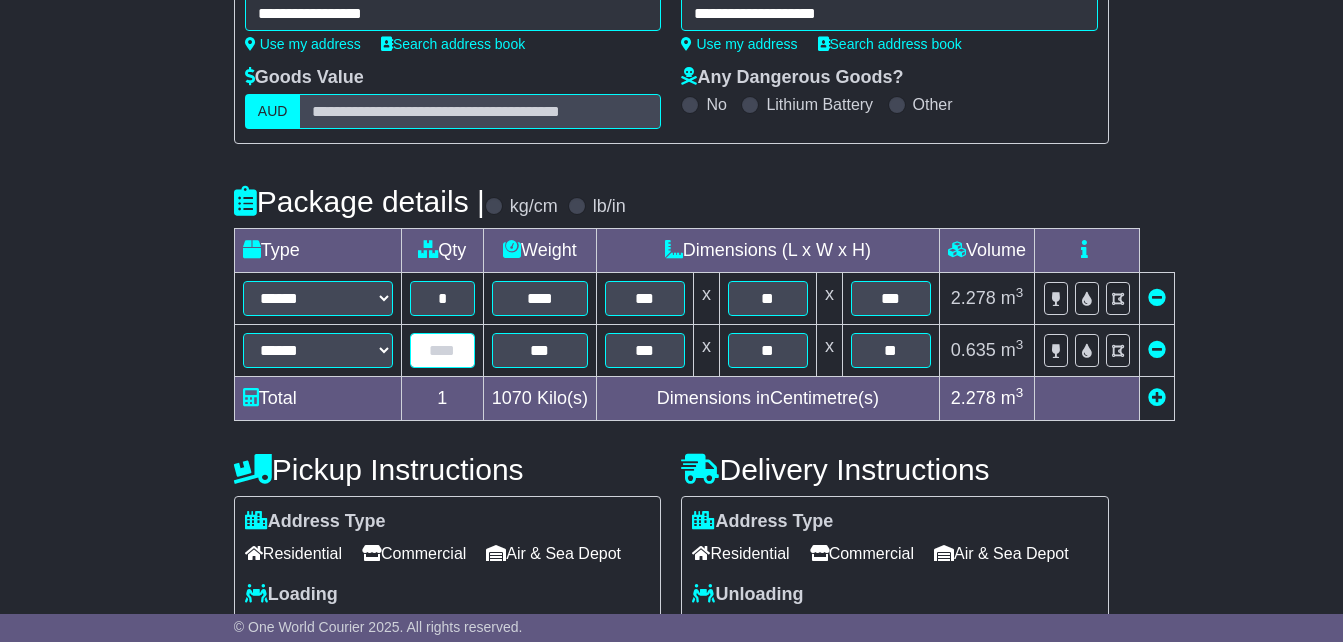 click at bounding box center [442, 350] 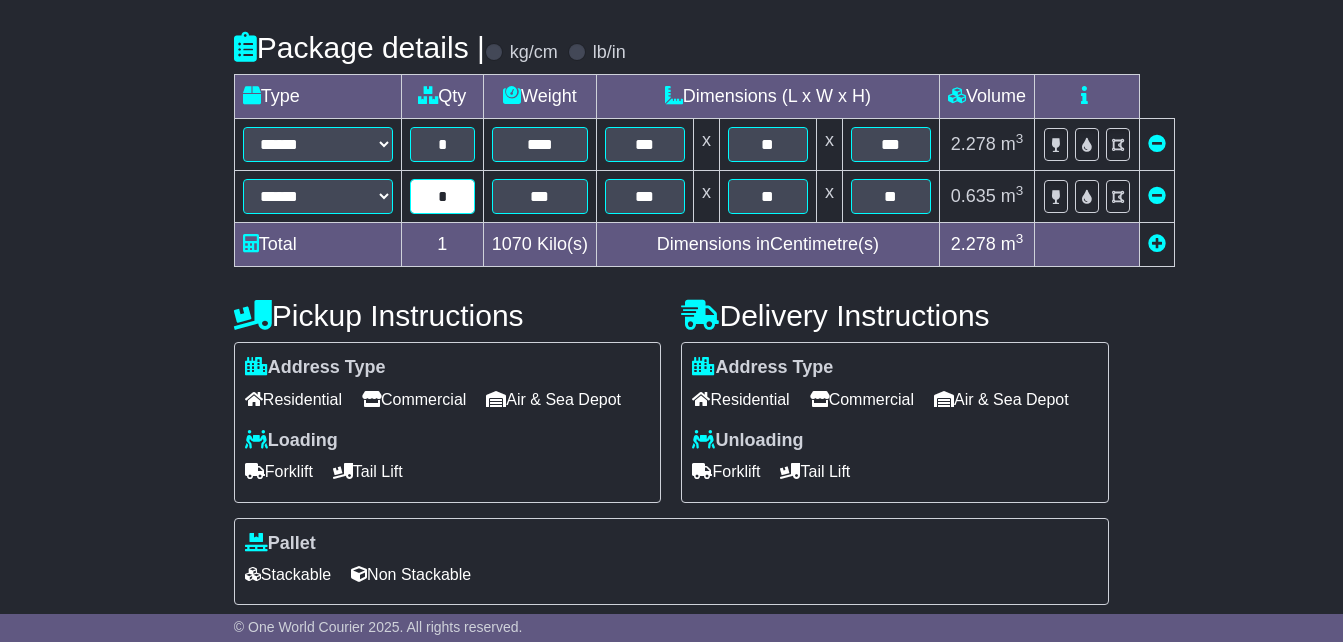 scroll, scrollTop: 500, scrollLeft: 0, axis: vertical 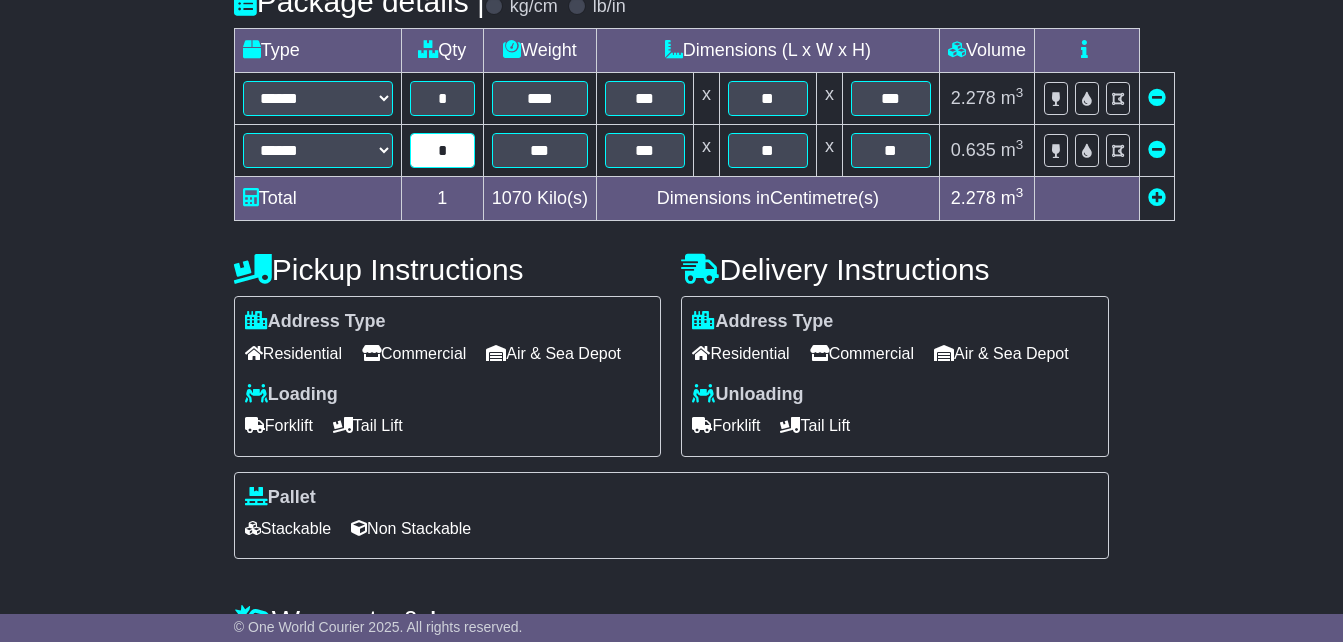 type on "*" 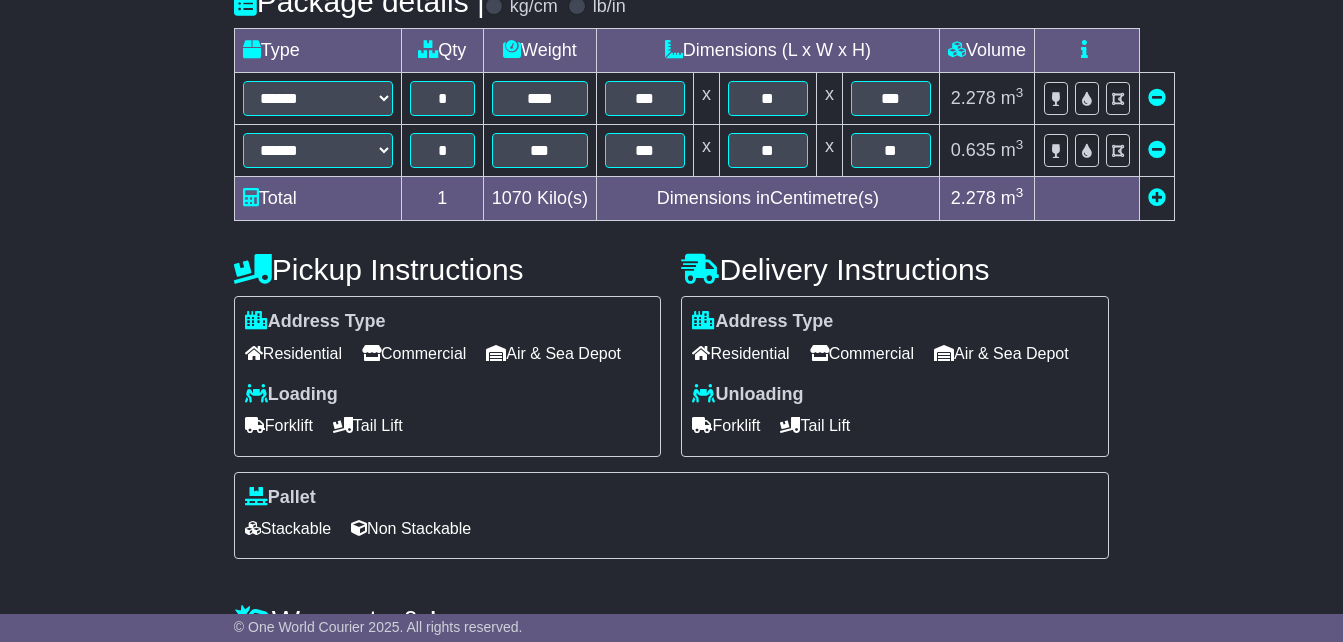 click on "Commercial" at bounding box center (414, 353) 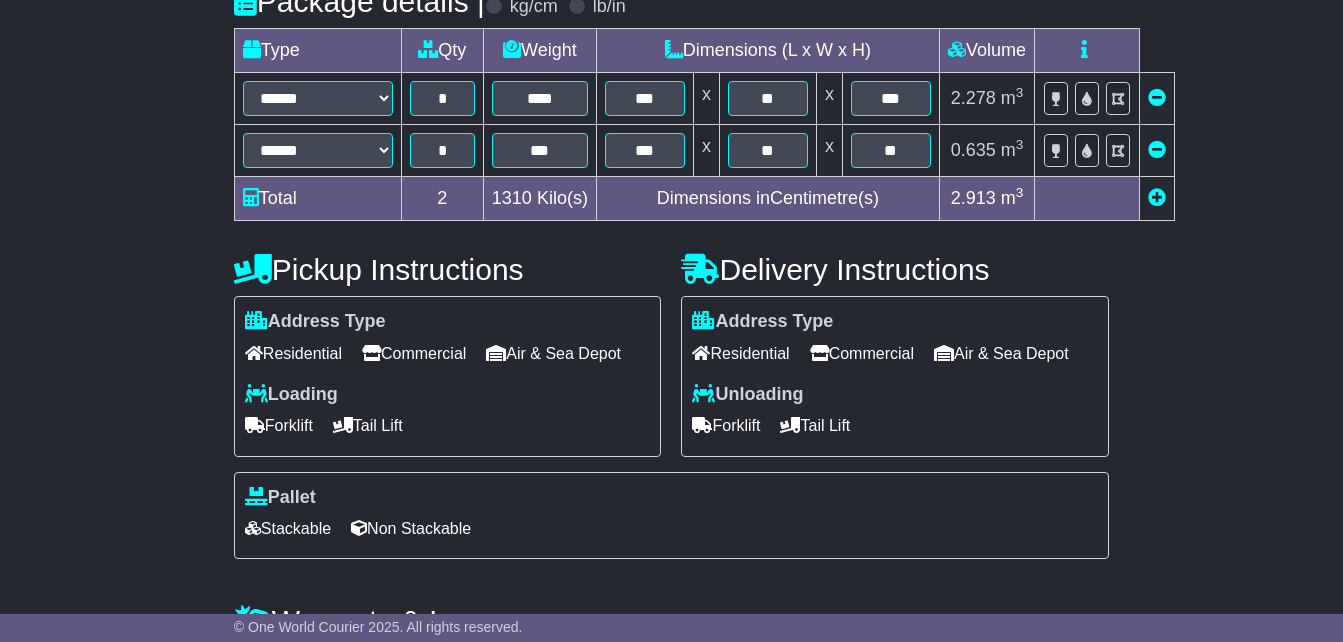 click on "Commercial" at bounding box center (862, 353) 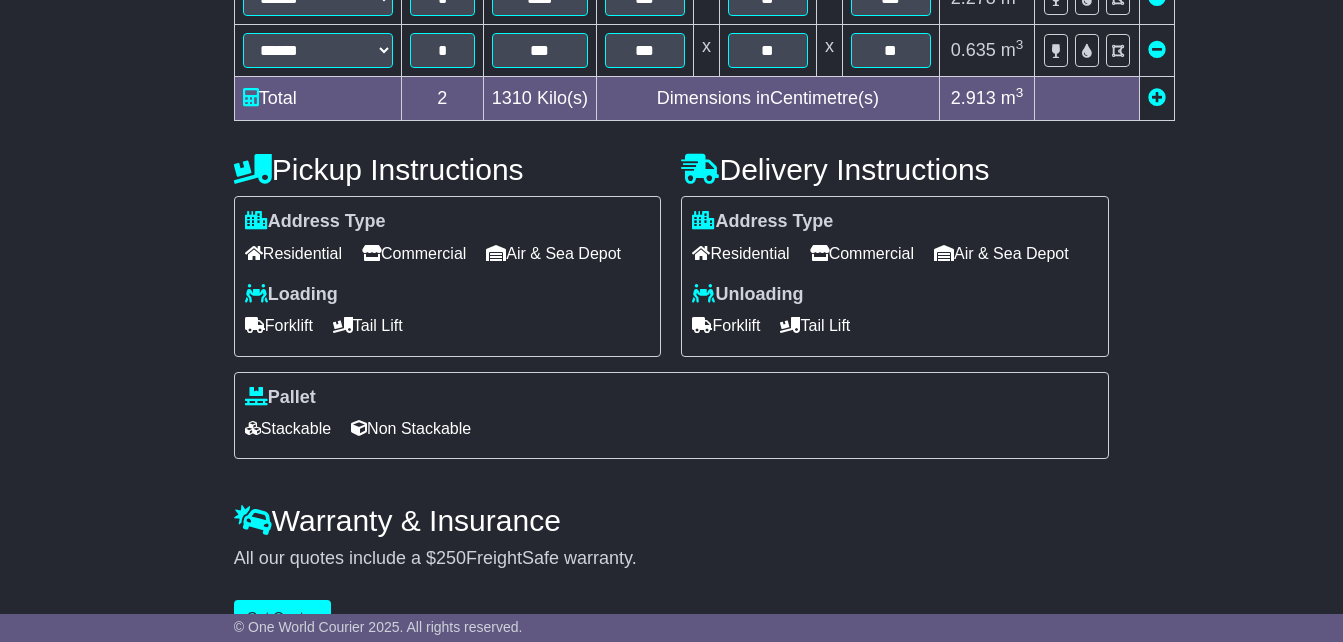click on "Stackable" at bounding box center (288, 428) 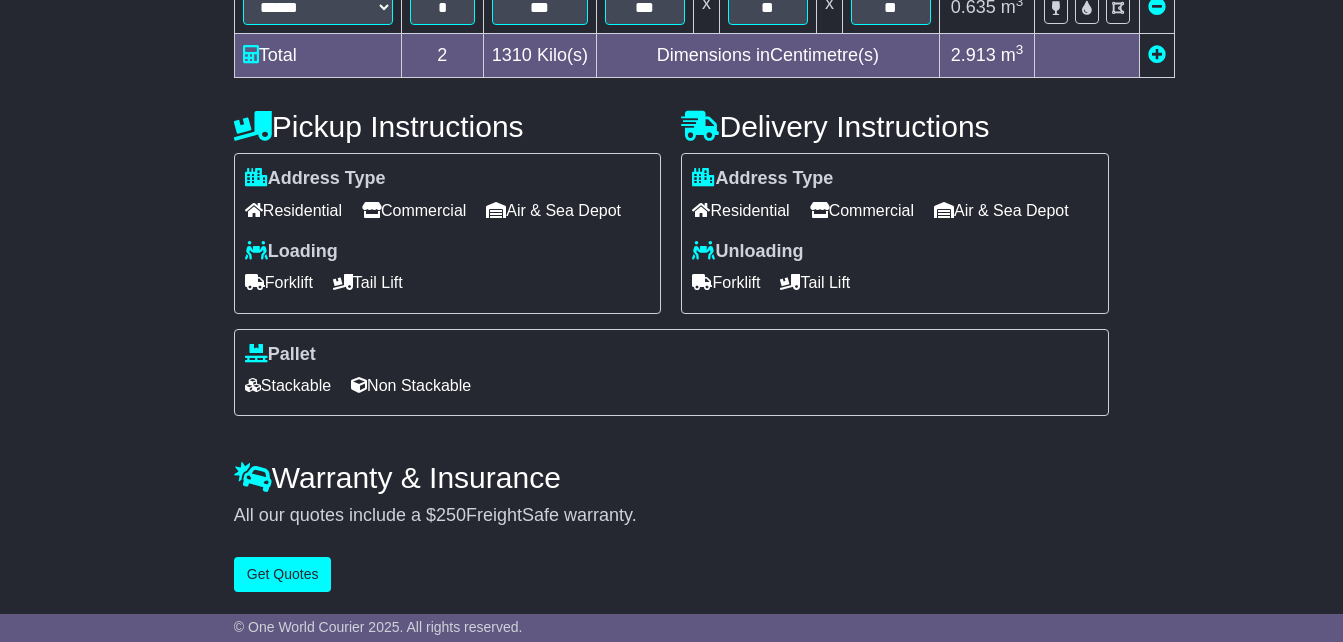 scroll, scrollTop: 714, scrollLeft: 0, axis: vertical 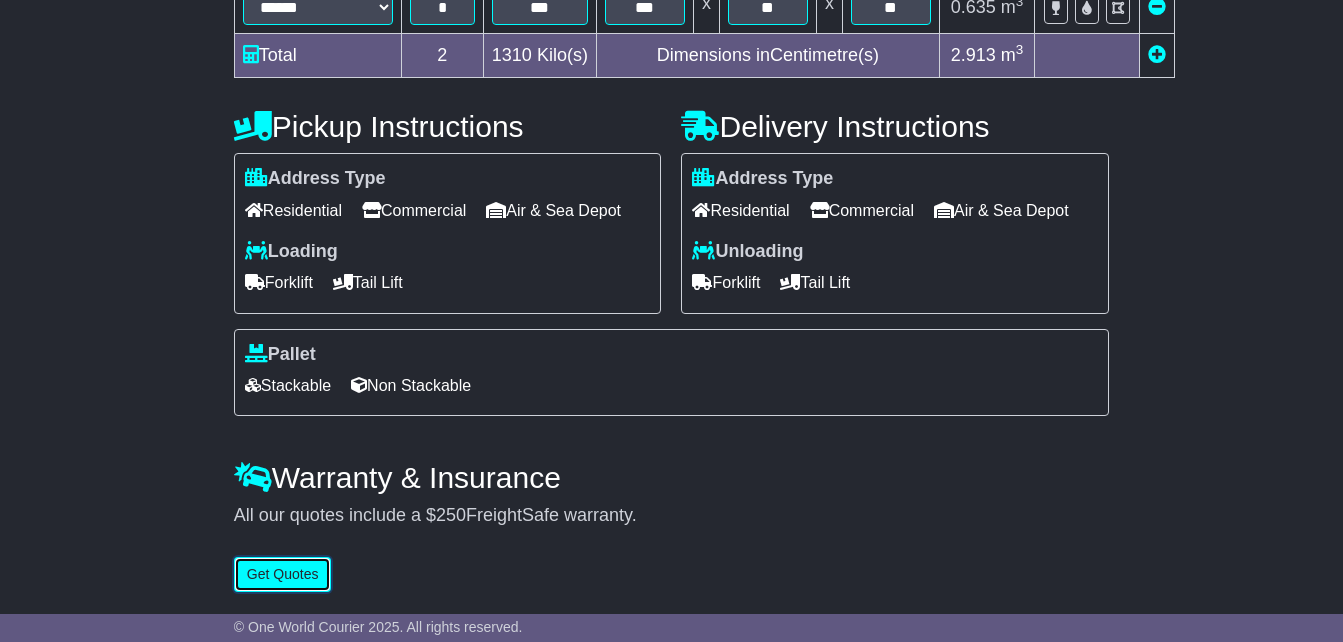 click on "Get Quotes" at bounding box center [283, 574] 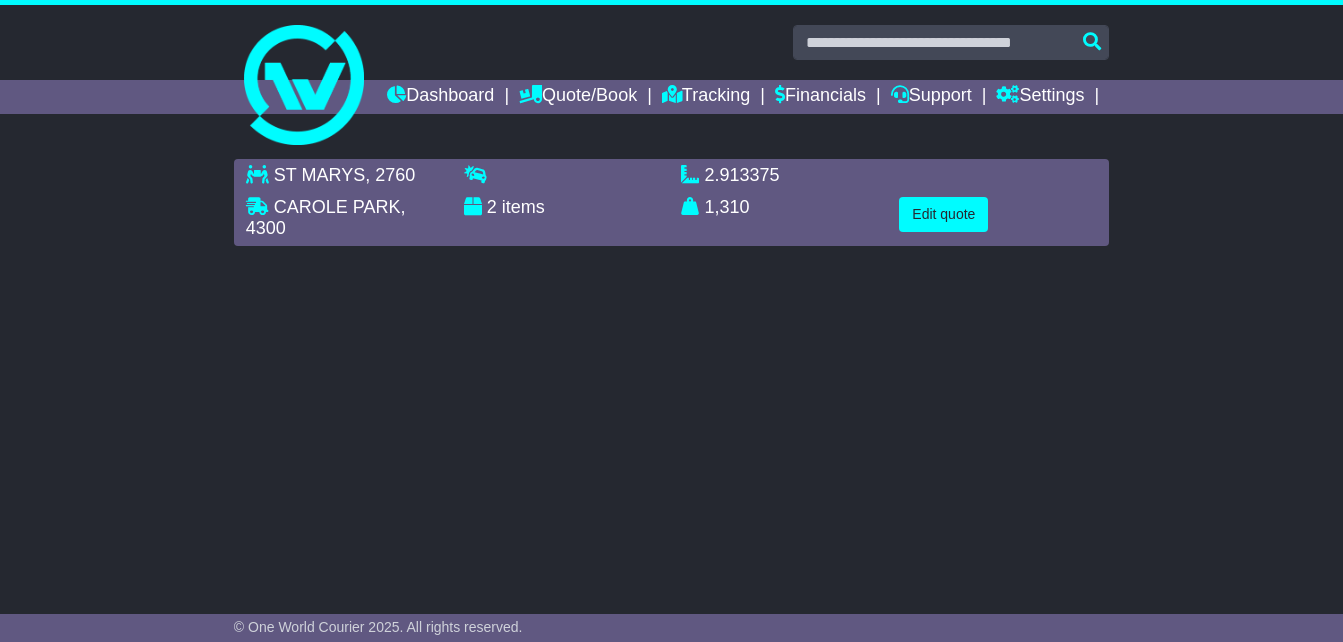 scroll, scrollTop: 0, scrollLeft: 0, axis: both 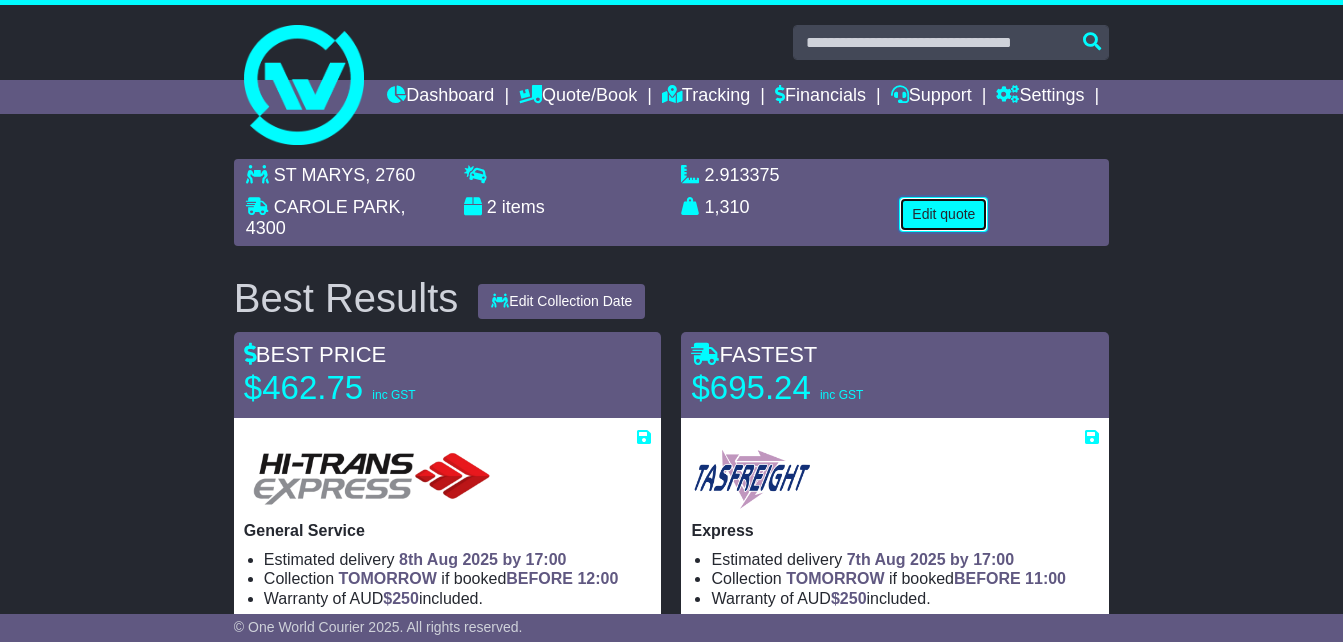 drag, startPoint x: 938, startPoint y: 250, endPoint x: 915, endPoint y: 249, distance: 23.021729 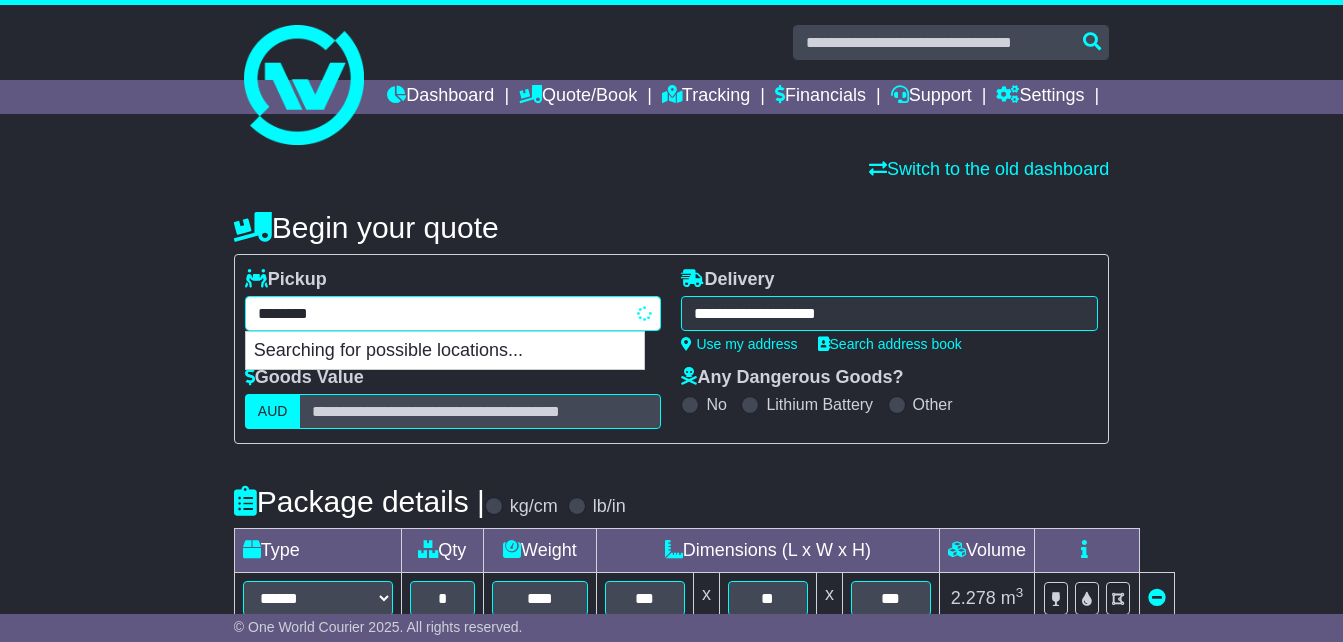 click on "**********" at bounding box center (453, 313) 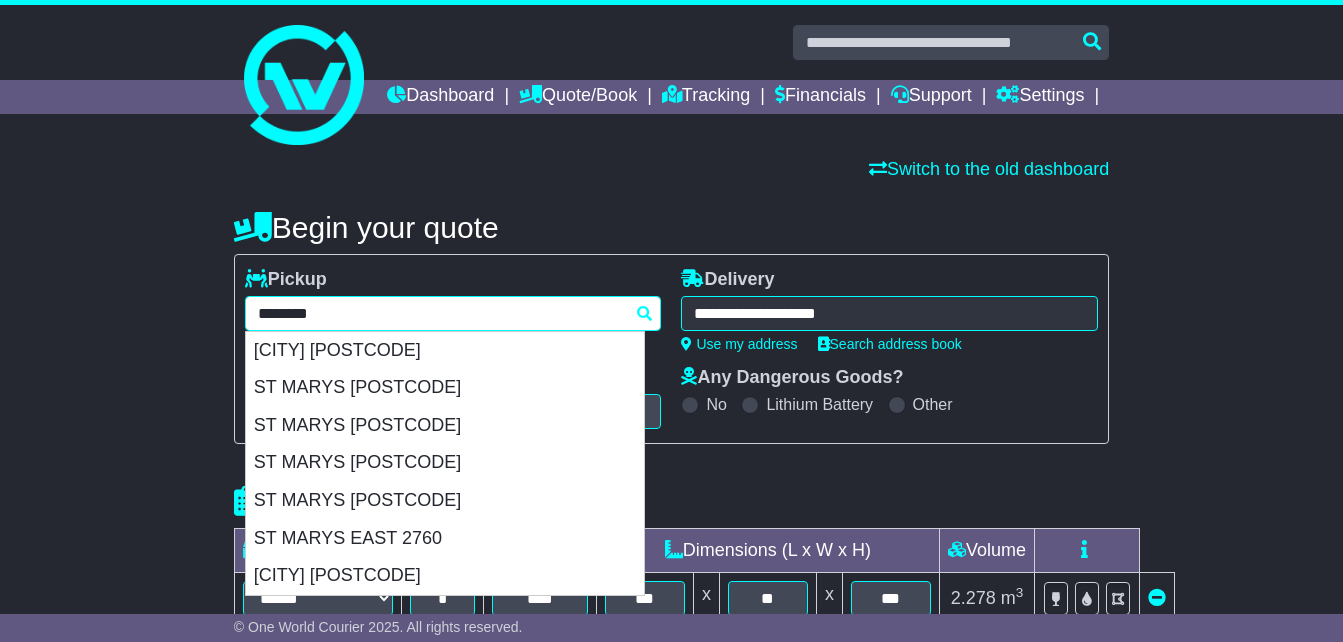 drag, startPoint x: 97, startPoint y: 344, endPoint x: 59, endPoint y: 350, distance: 38.470768 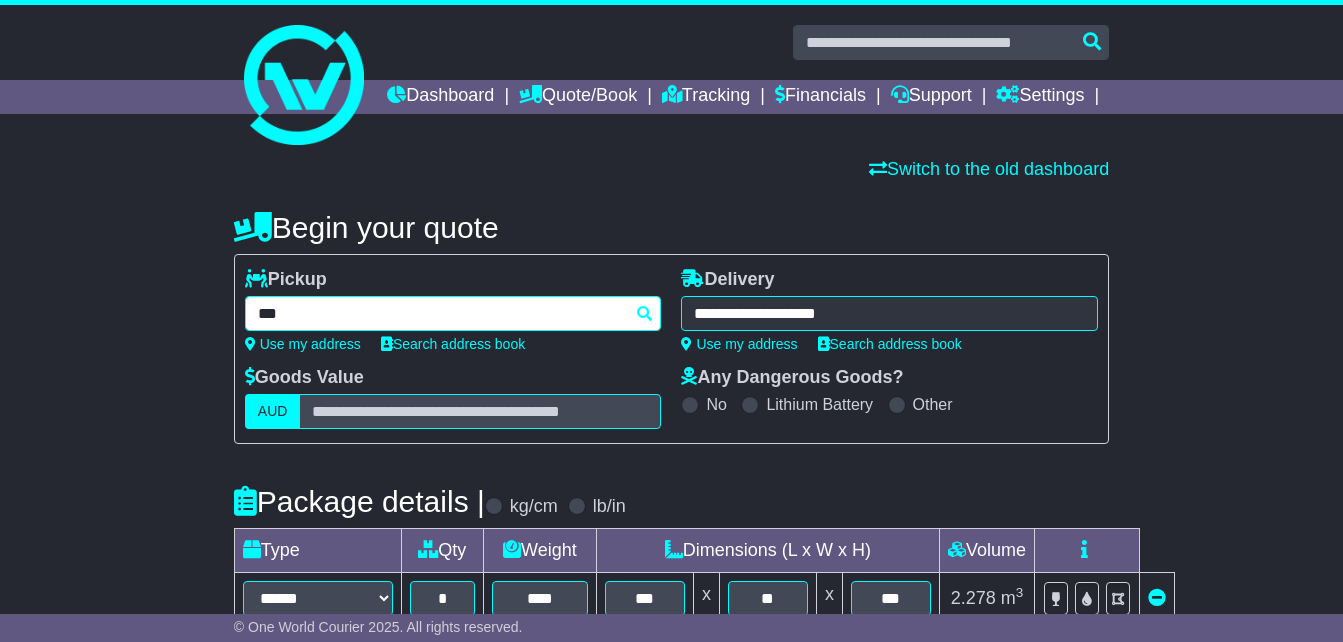 type on "****" 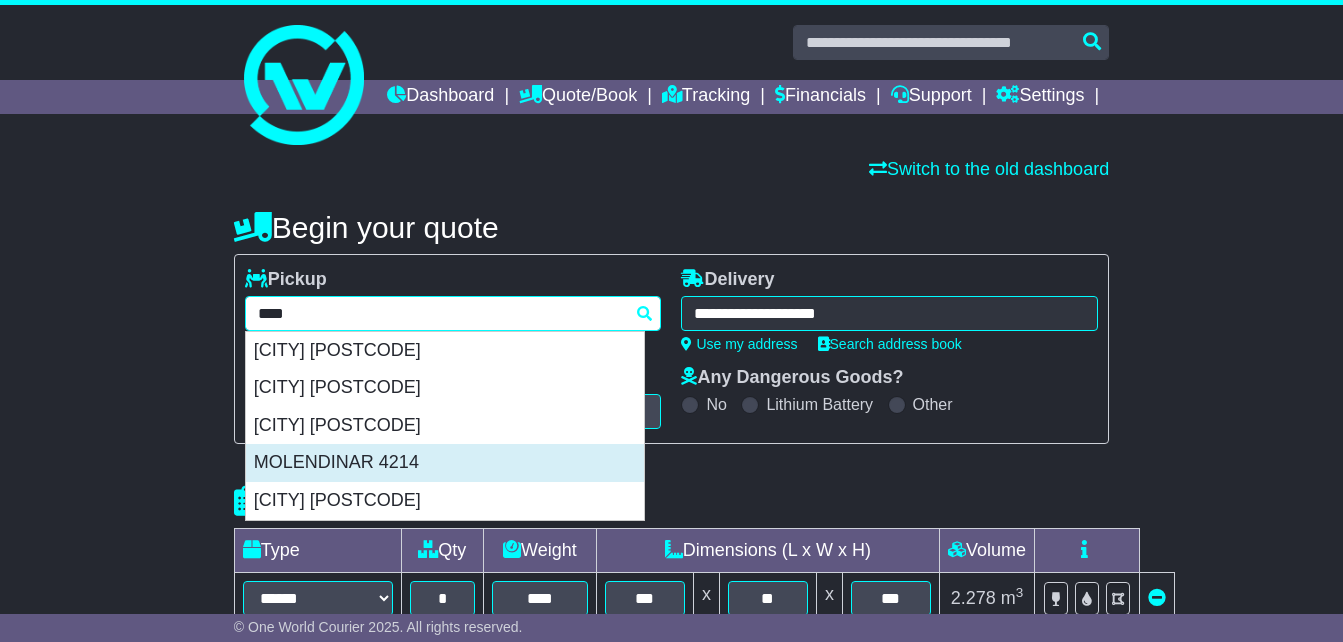 click on "MOLENDINAR 4214" at bounding box center [445, 463] 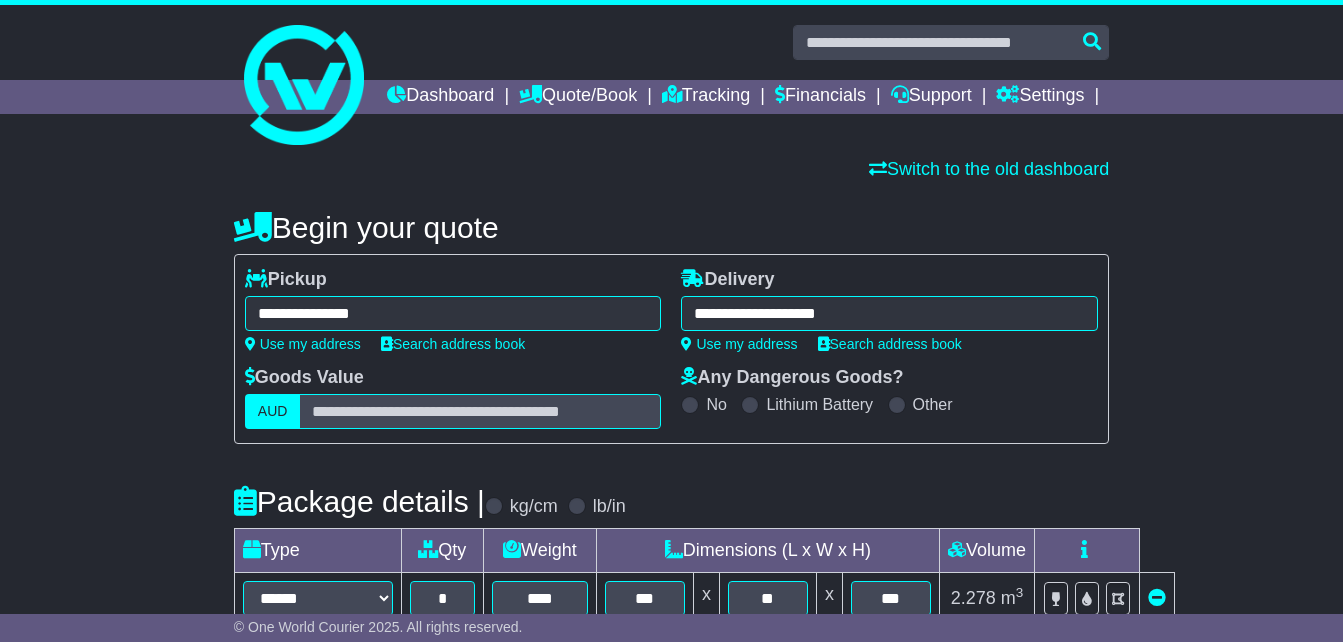 type on "**********" 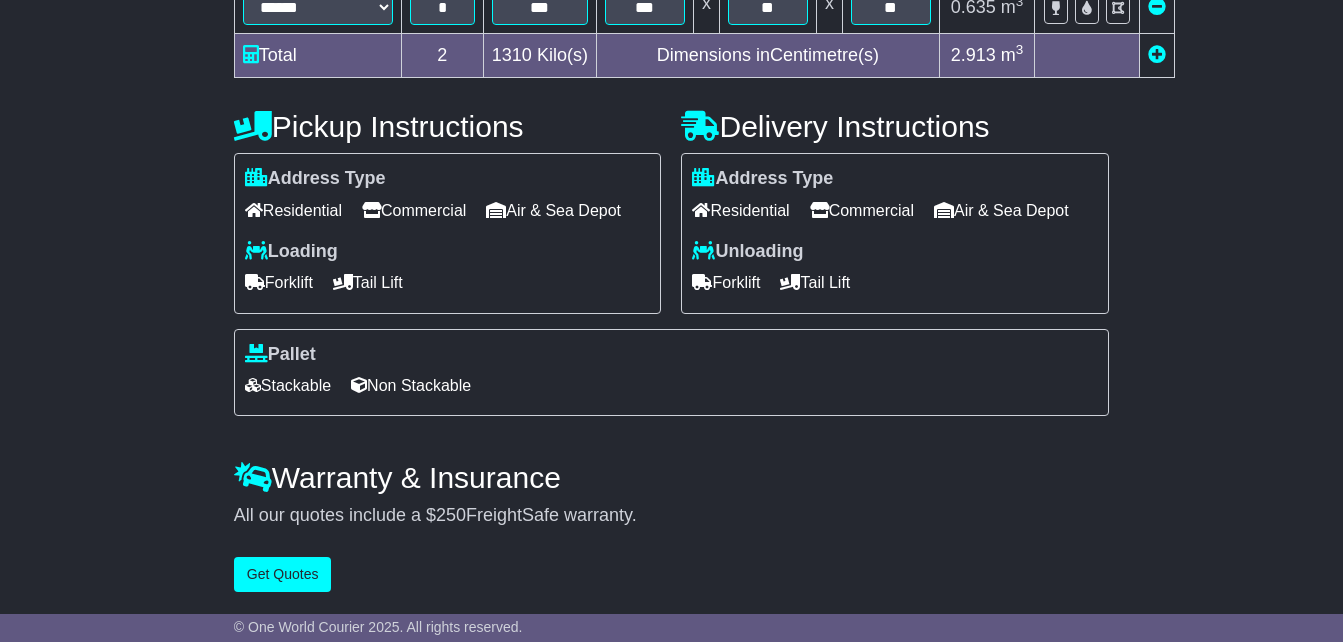 scroll, scrollTop: 714, scrollLeft: 0, axis: vertical 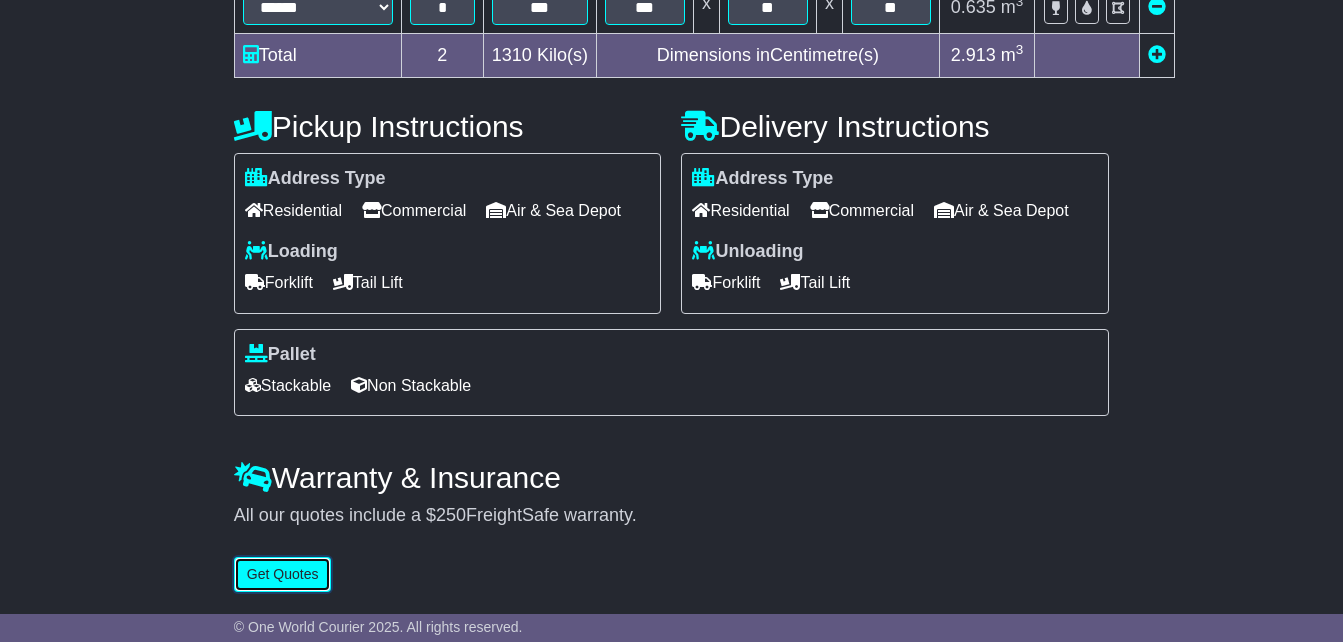 click on "Get Quotes" at bounding box center (283, 574) 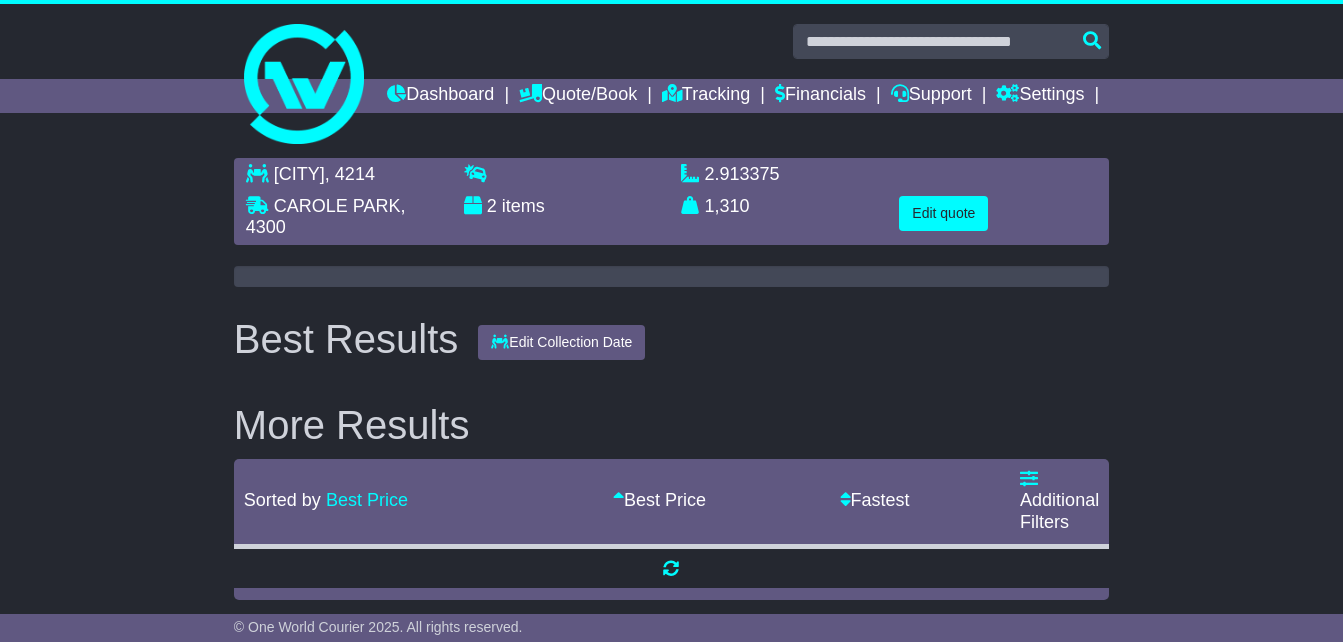 scroll, scrollTop: 0, scrollLeft: 0, axis: both 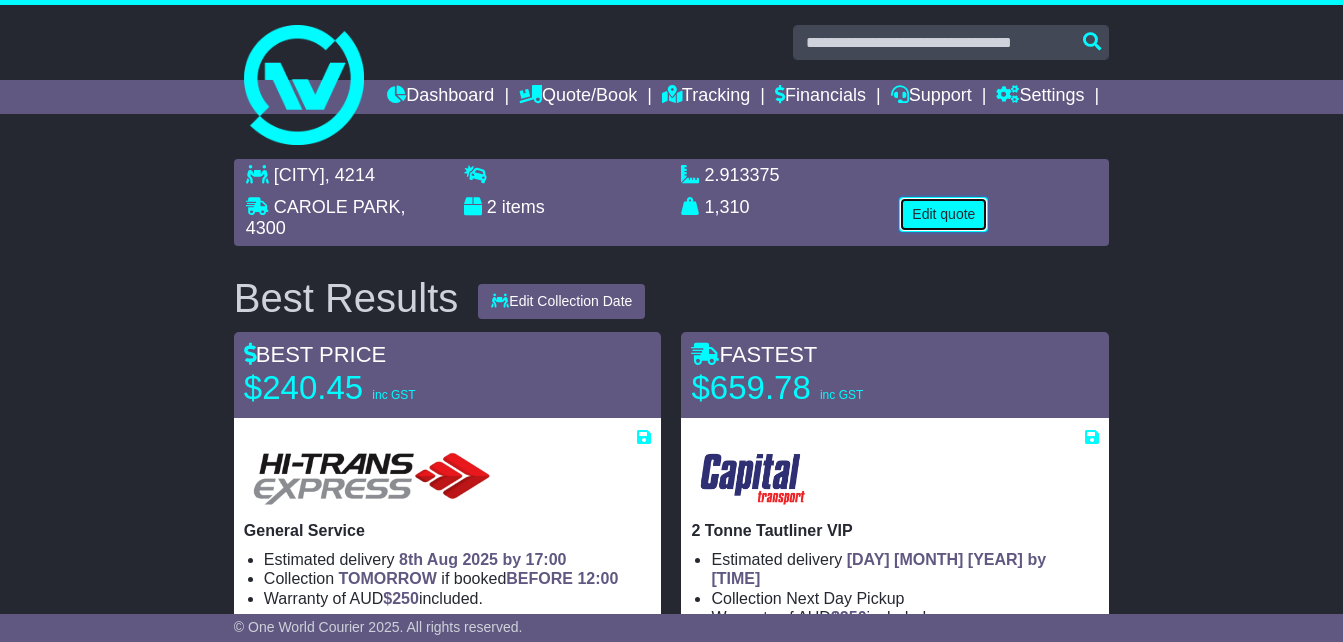 click on "Edit quote" at bounding box center [943, 214] 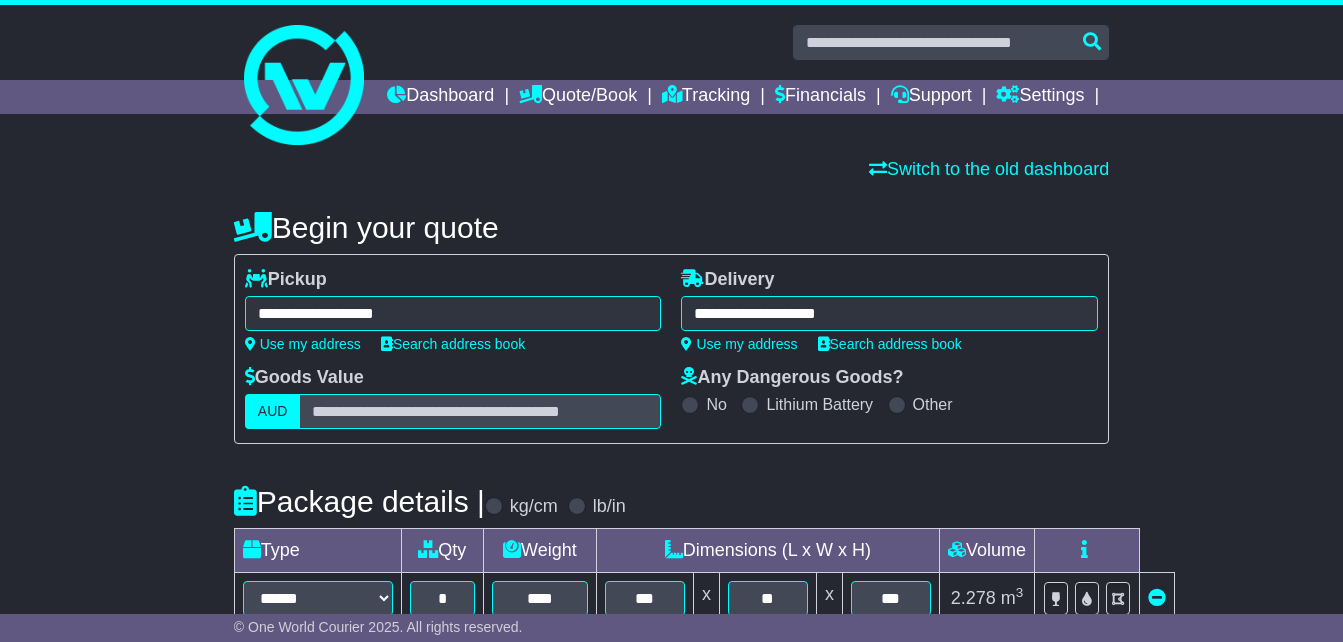 click on "**********" at bounding box center (889, 313) 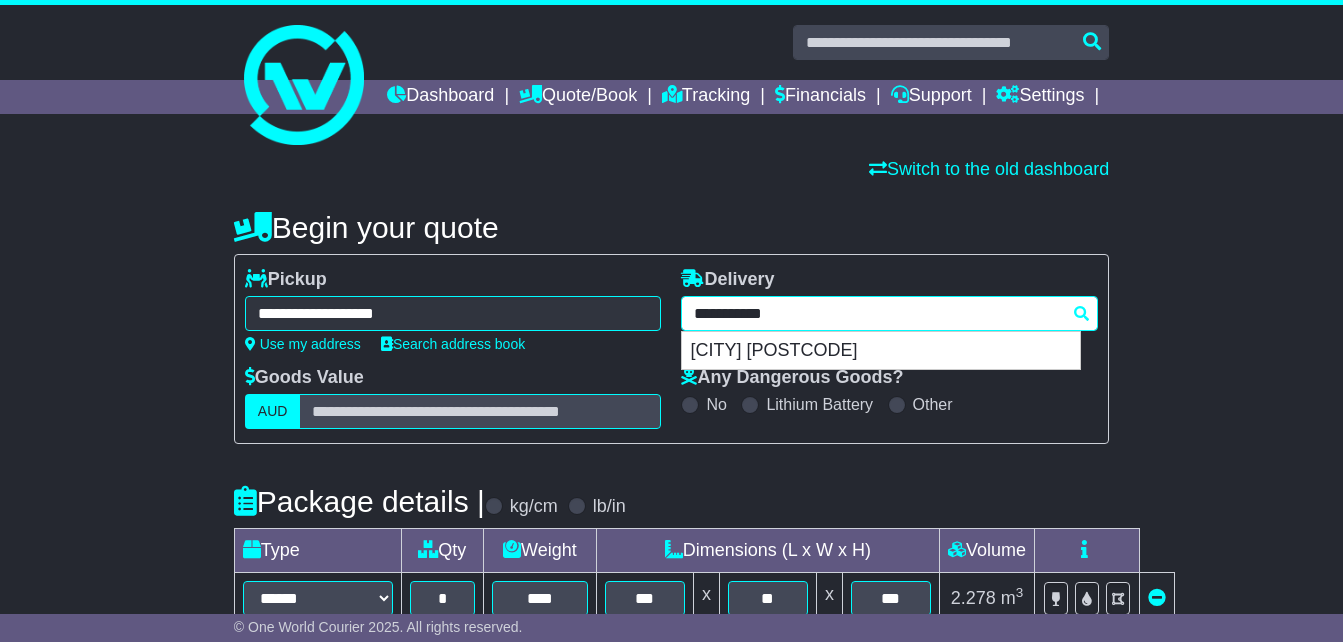 drag, startPoint x: 875, startPoint y: 353, endPoint x: 509, endPoint y: 343, distance: 366.1366 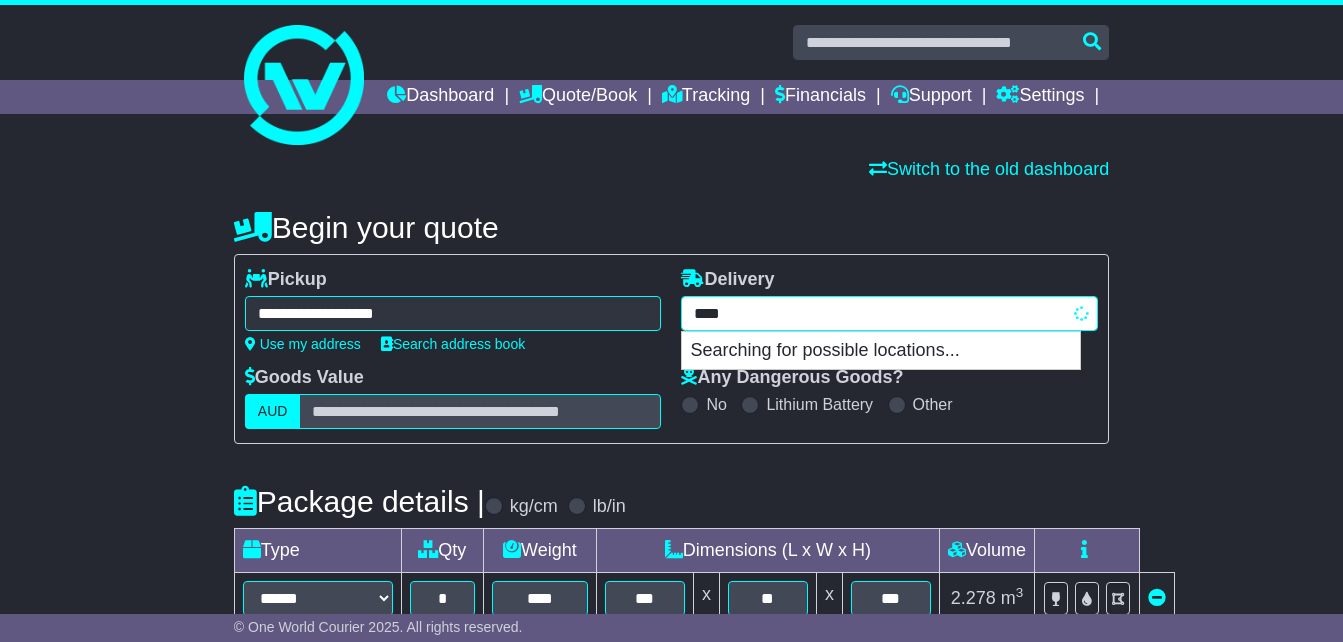 type on "*****" 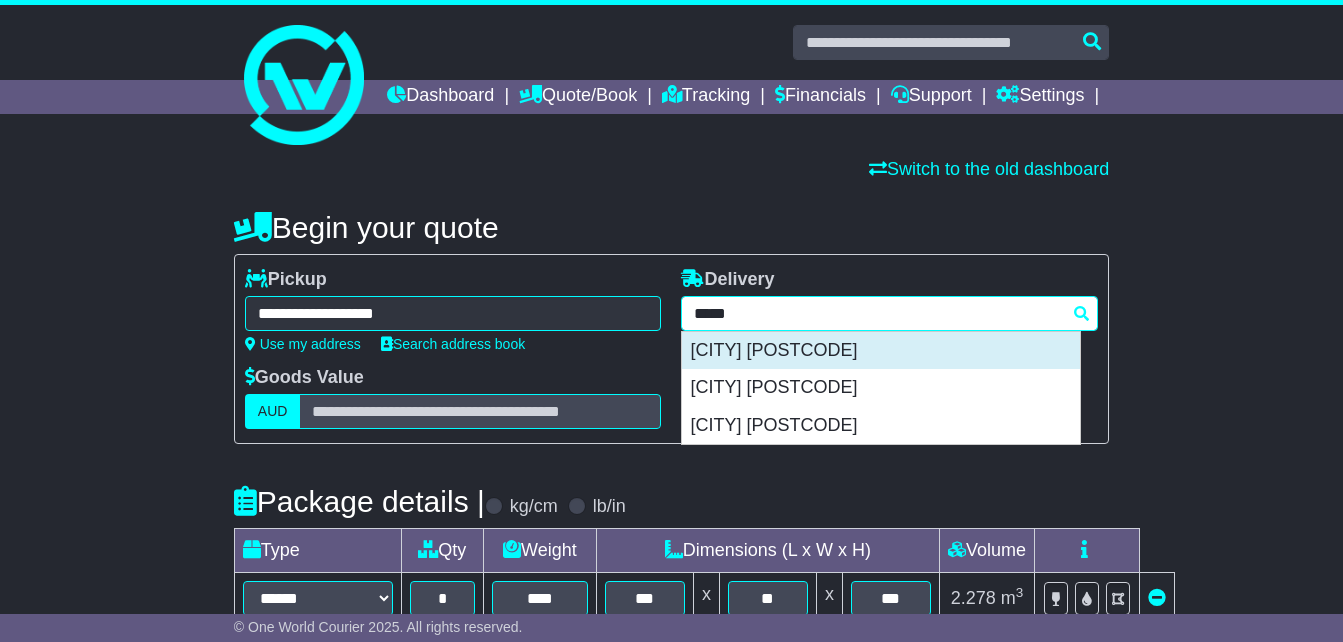 click on "[CITY] [POSTCODE]" at bounding box center (881, 351) 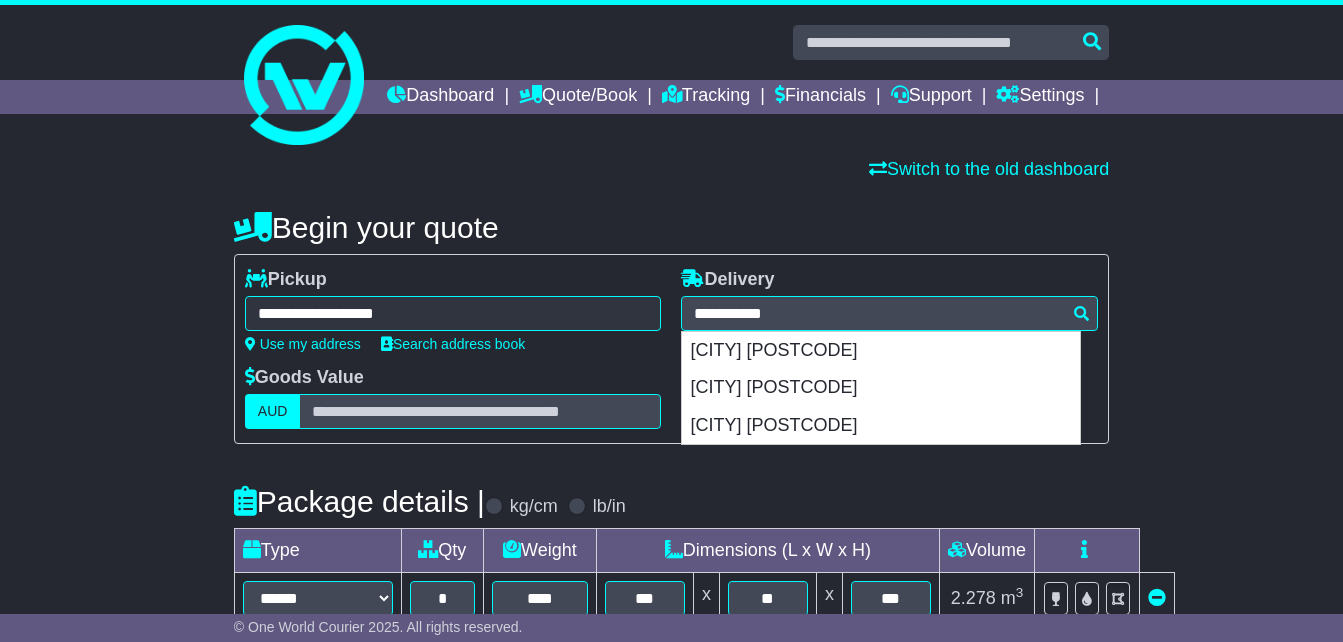 type on "**********" 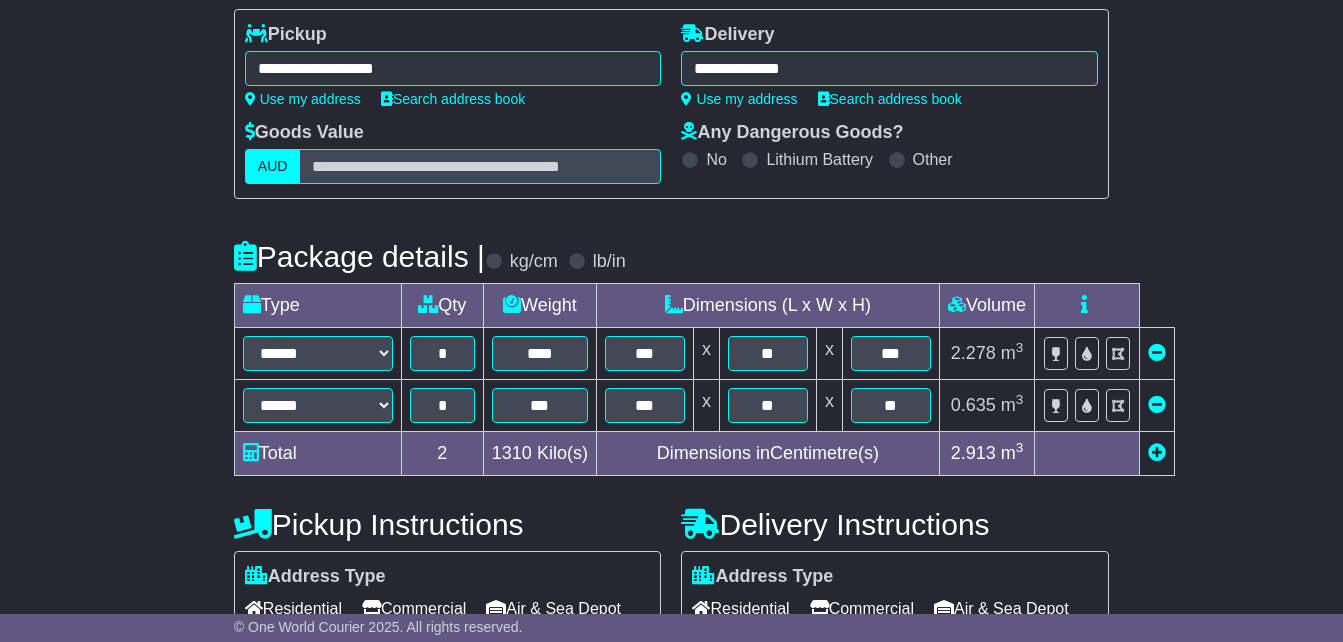 scroll, scrollTop: 300, scrollLeft: 0, axis: vertical 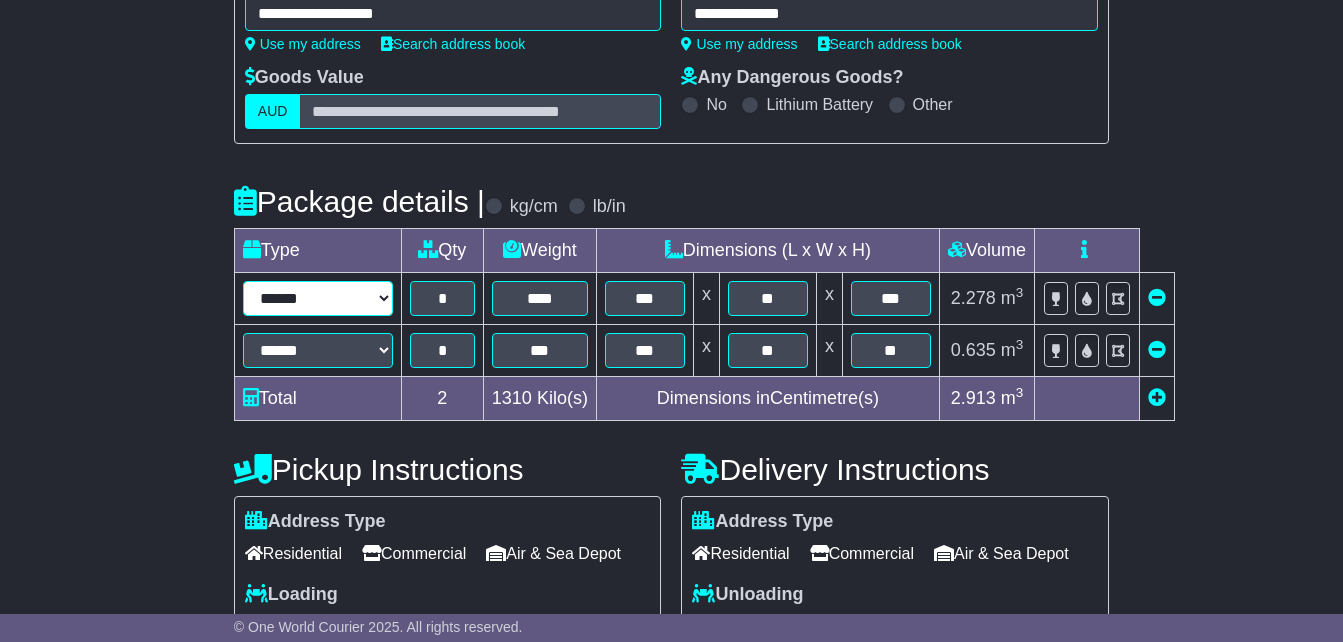 click on "**********" at bounding box center [318, 298] 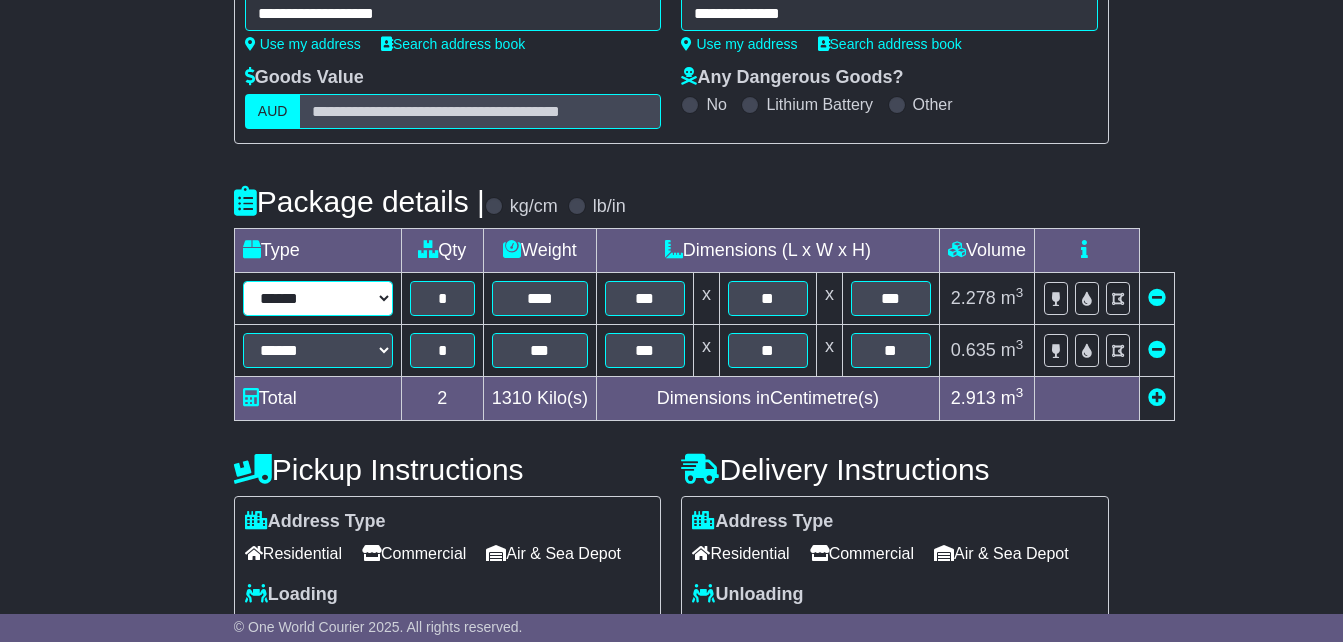 select on "*****" 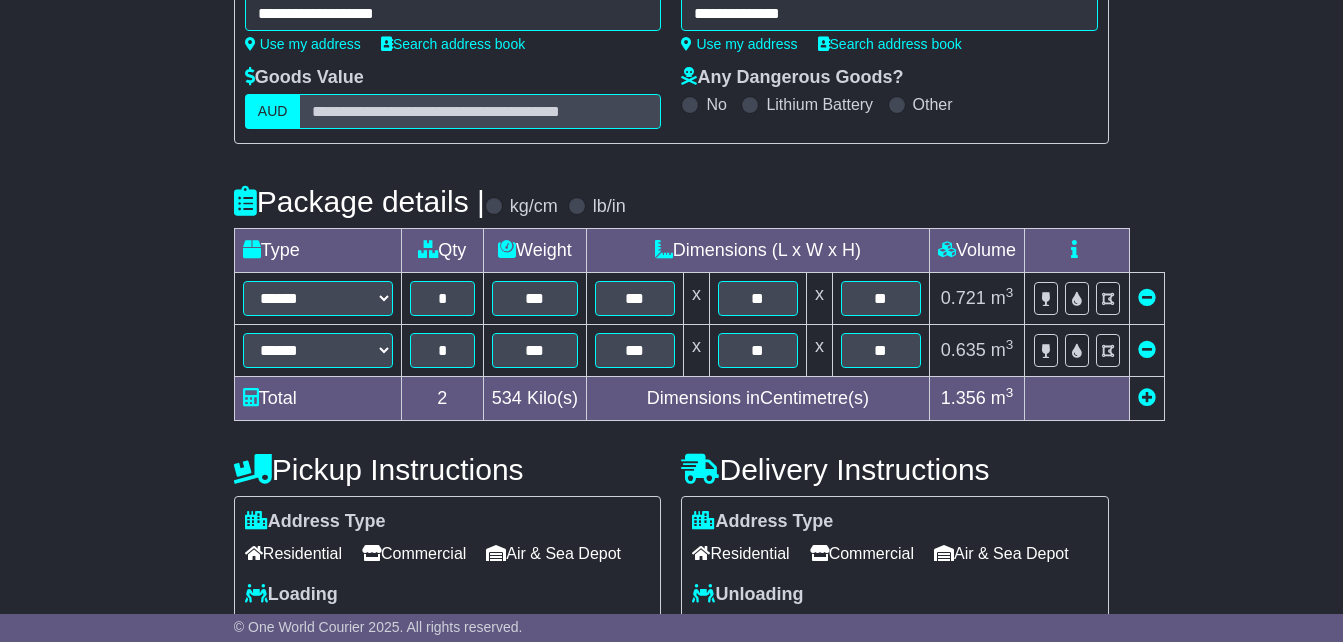 click at bounding box center (1147, 349) 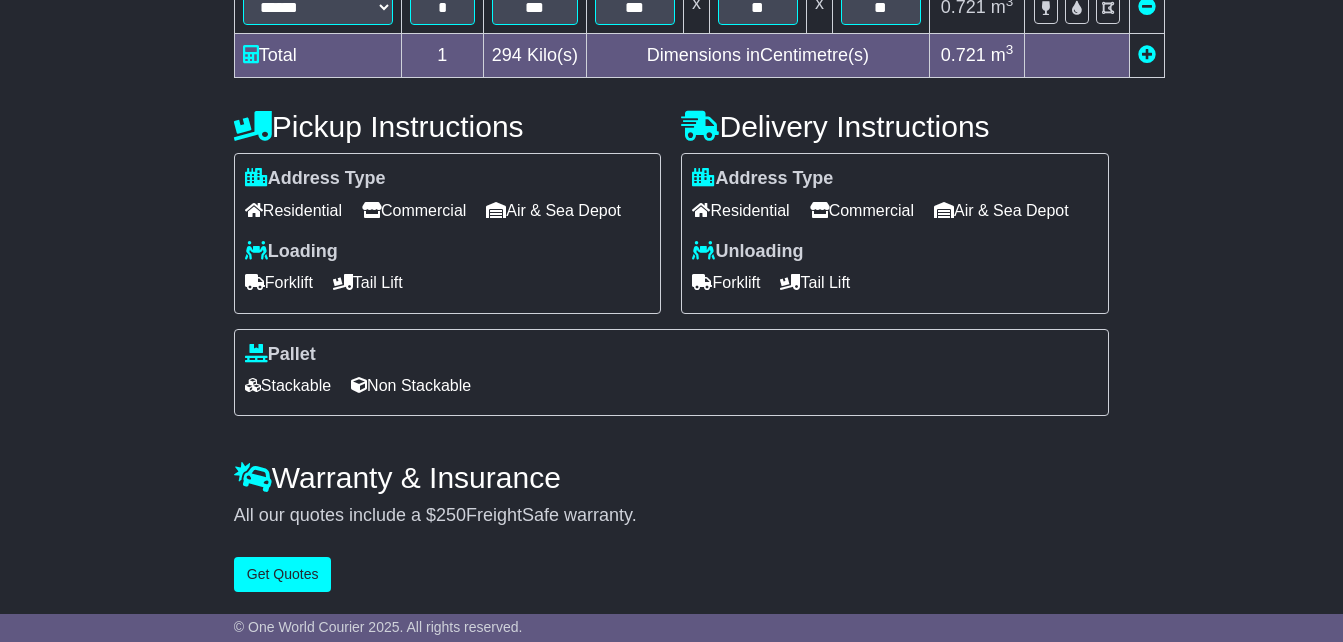 scroll, scrollTop: 662, scrollLeft: 0, axis: vertical 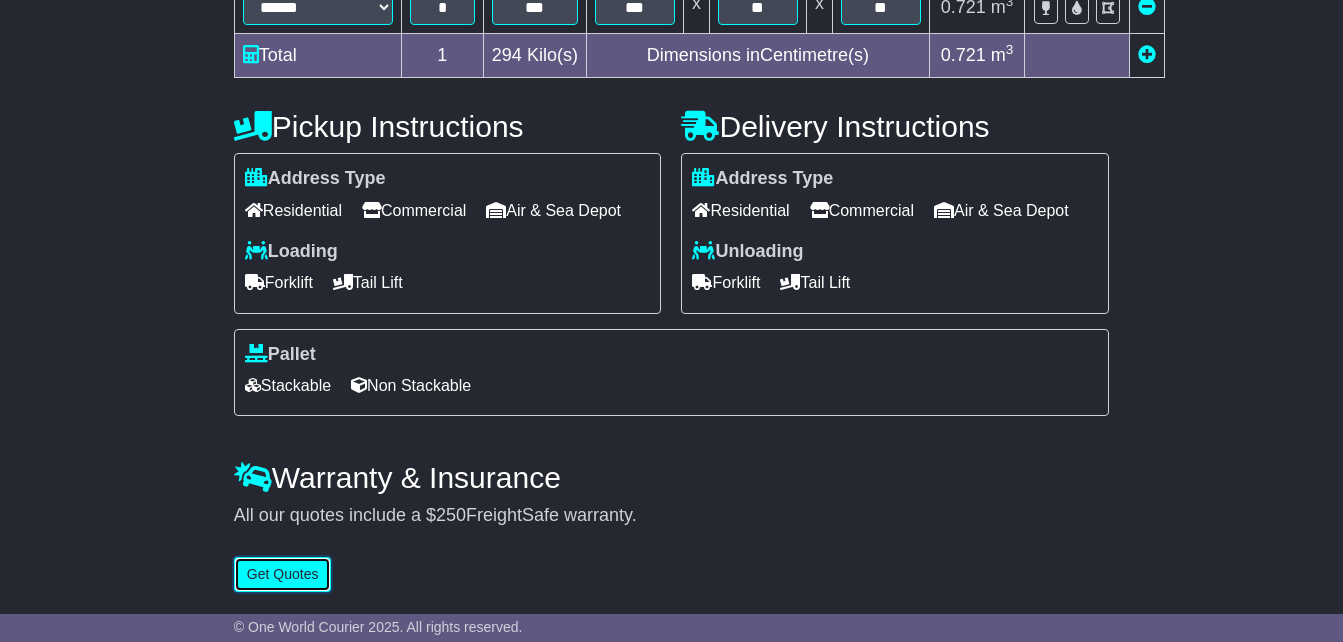 click on "Get Quotes" at bounding box center (283, 574) 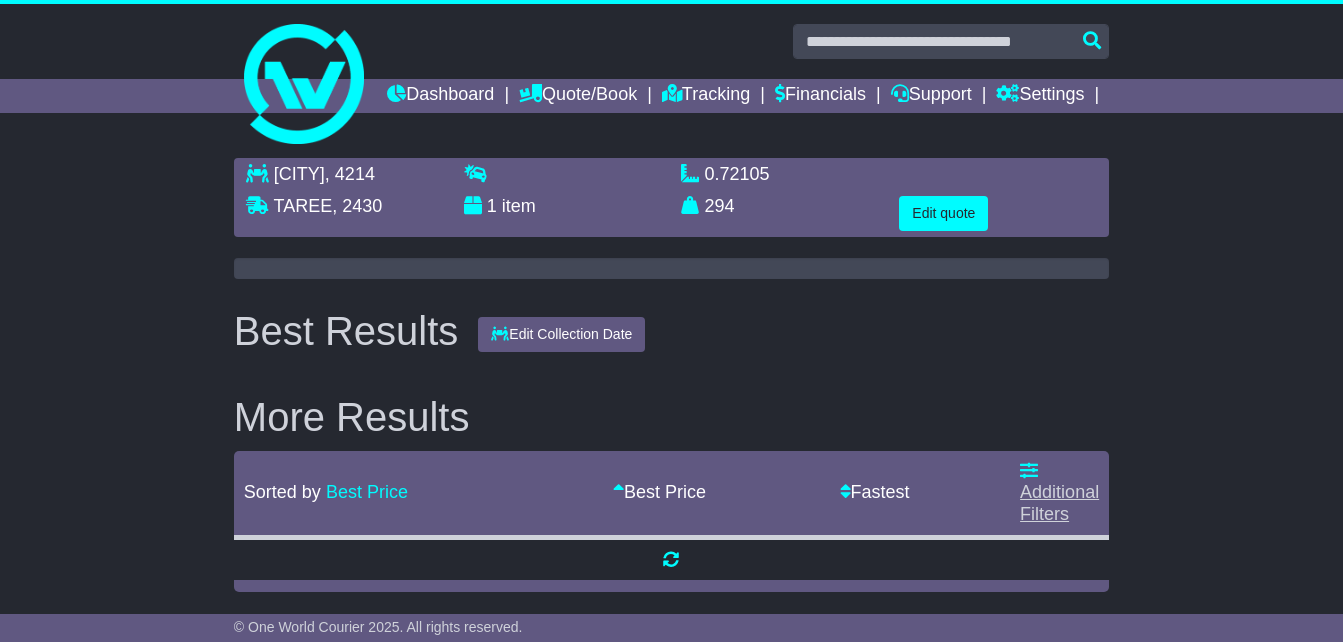 scroll, scrollTop: 0, scrollLeft: 0, axis: both 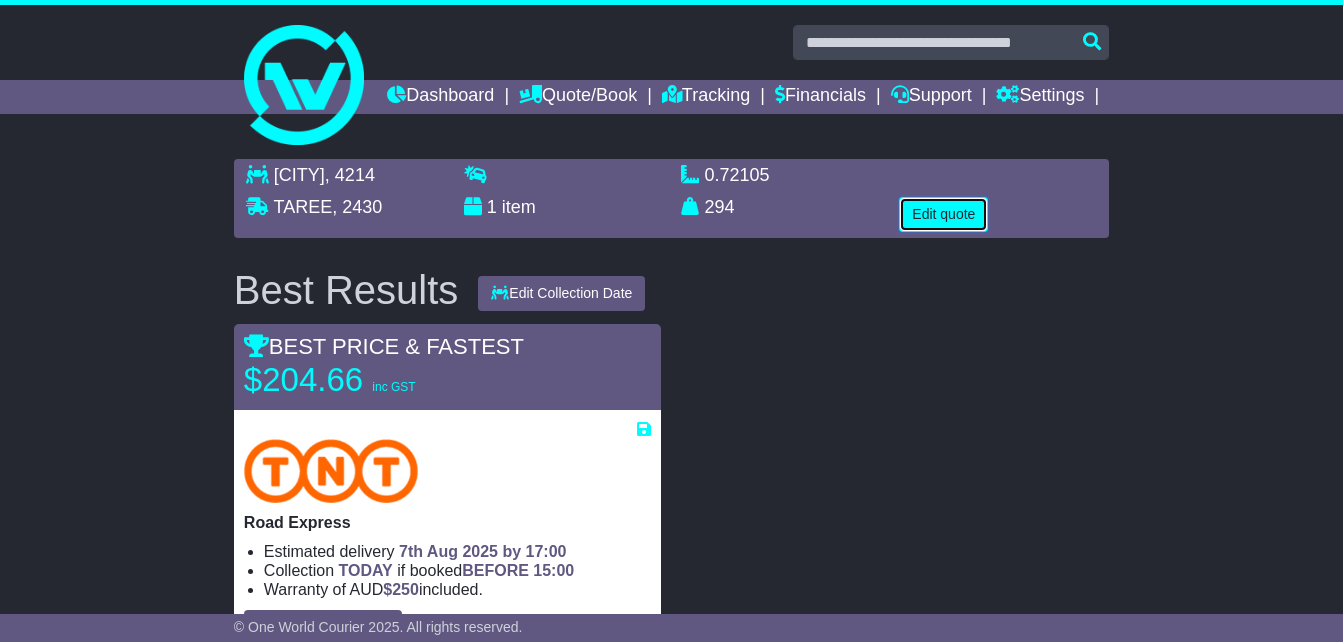 click on "Edit quote" at bounding box center [943, 214] 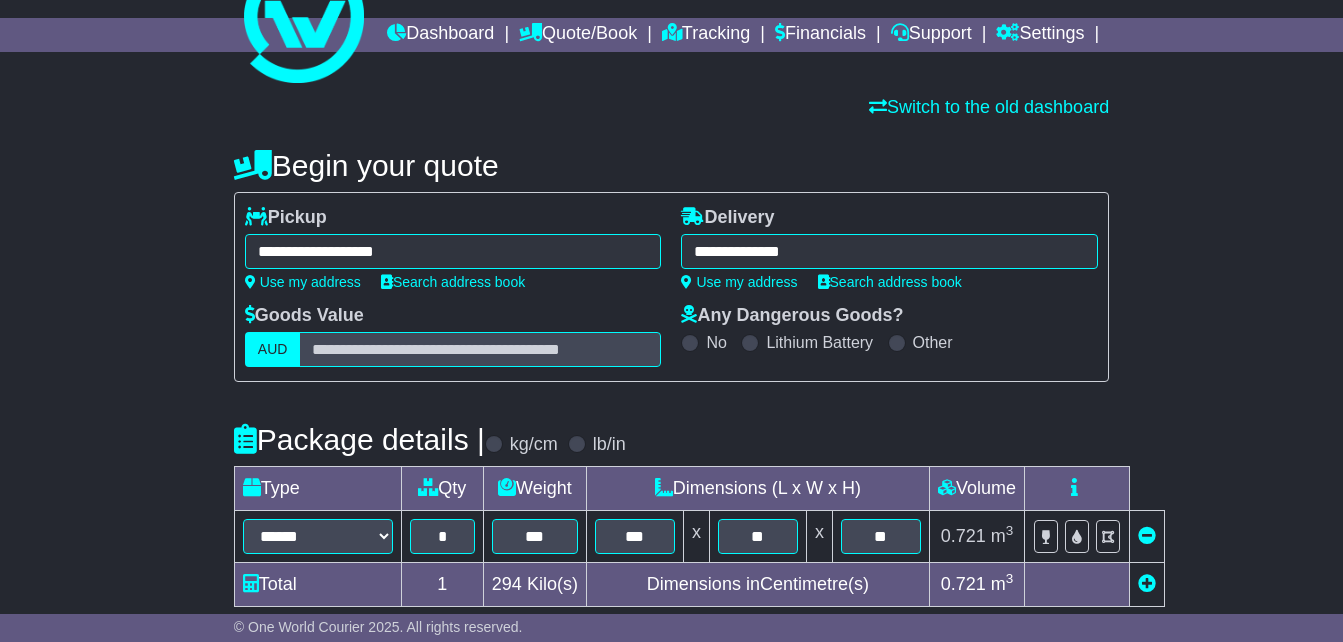 scroll, scrollTop: 300, scrollLeft: 0, axis: vertical 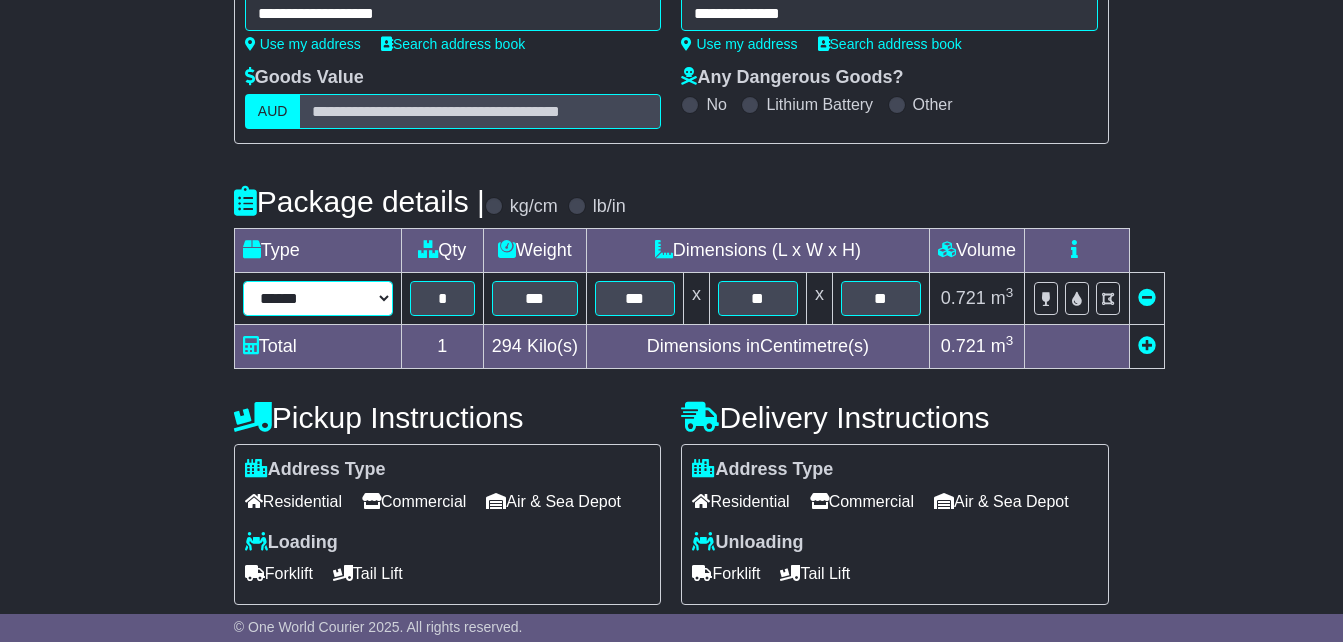 click on "**********" at bounding box center [318, 298] 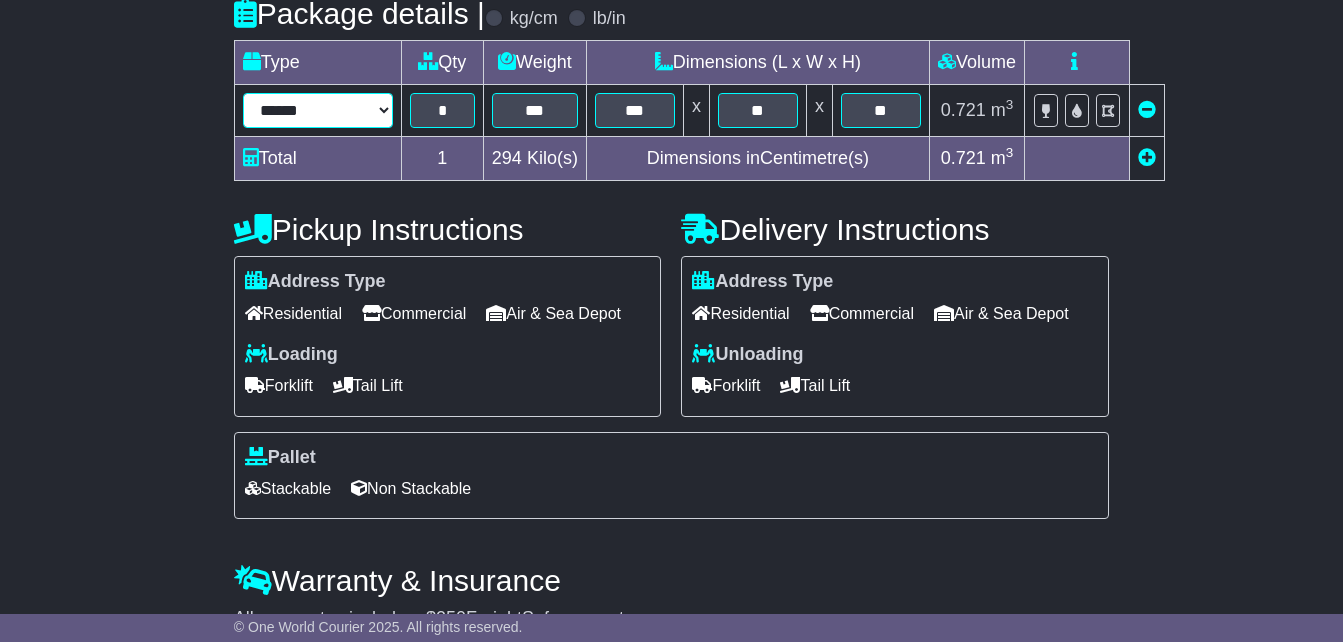 scroll, scrollTop: 662, scrollLeft: 0, axis: vertical 